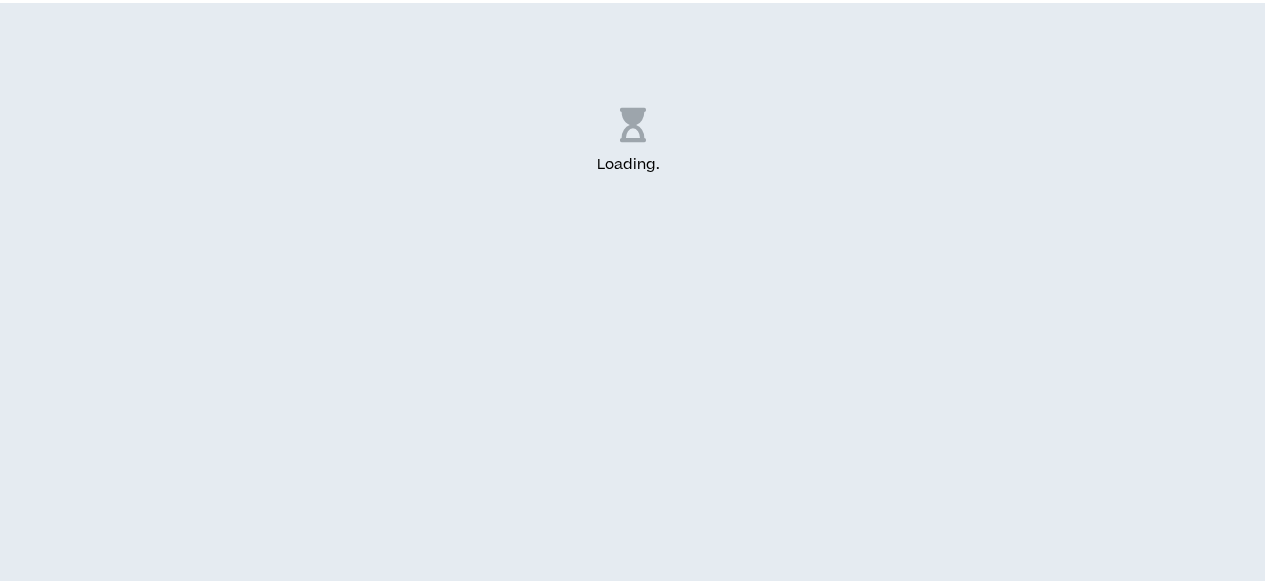 scroll, scrollTop: 0, scrollLeft: 0, axis: both 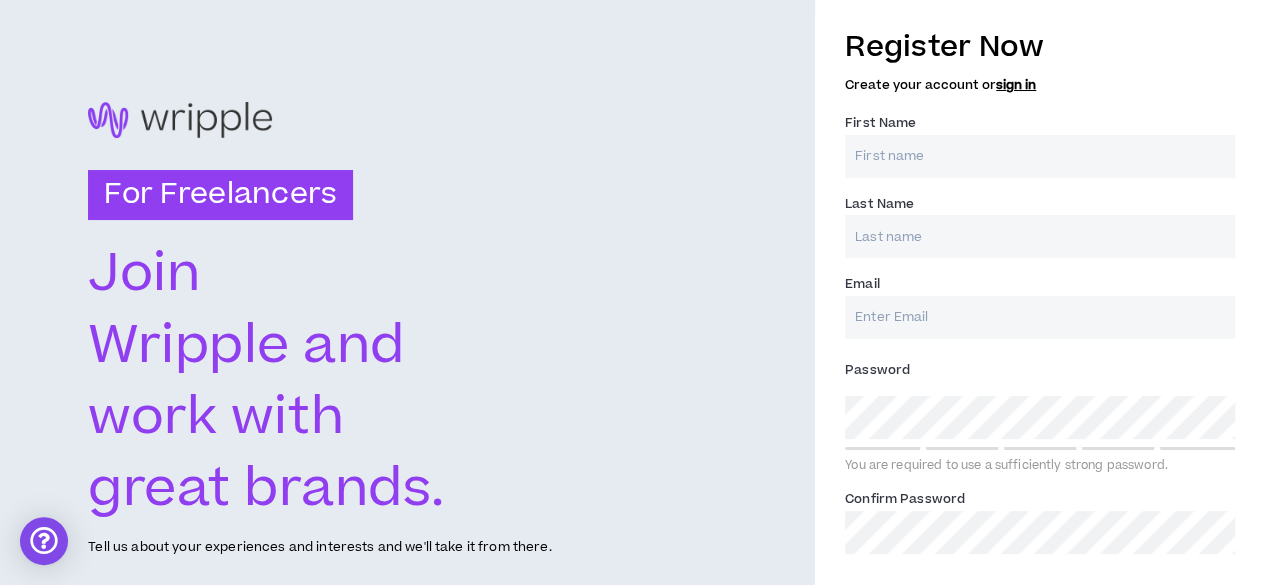 click on "First Name  *" at bounding box center (1040, 156) 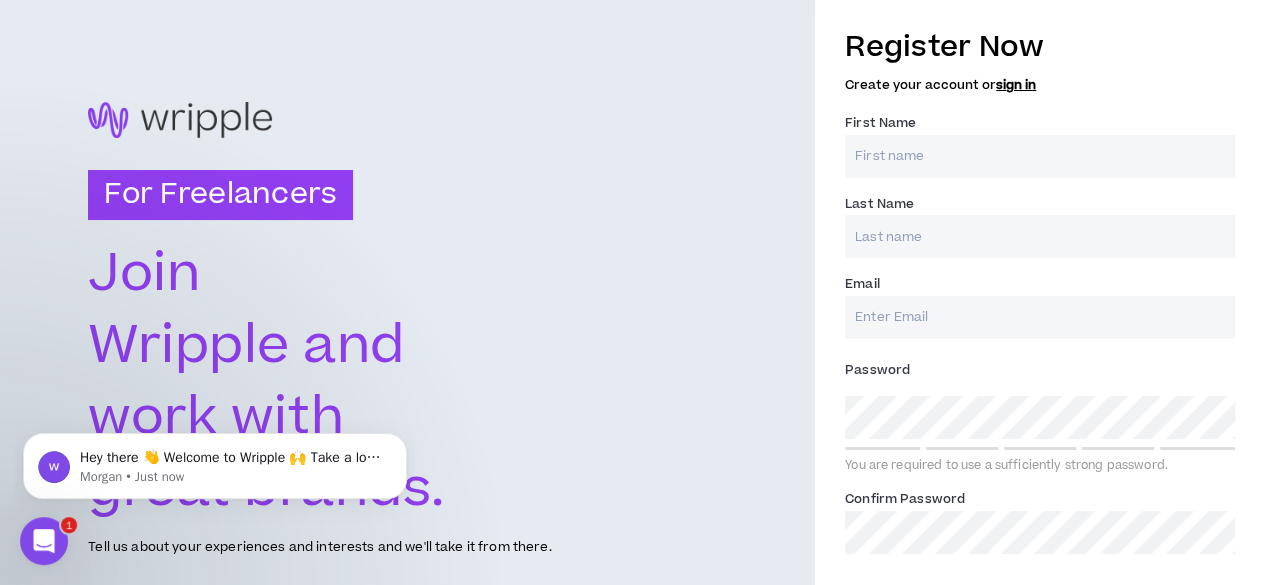scroll, scrollTop: 0, scrollLeft: 0, axis: both 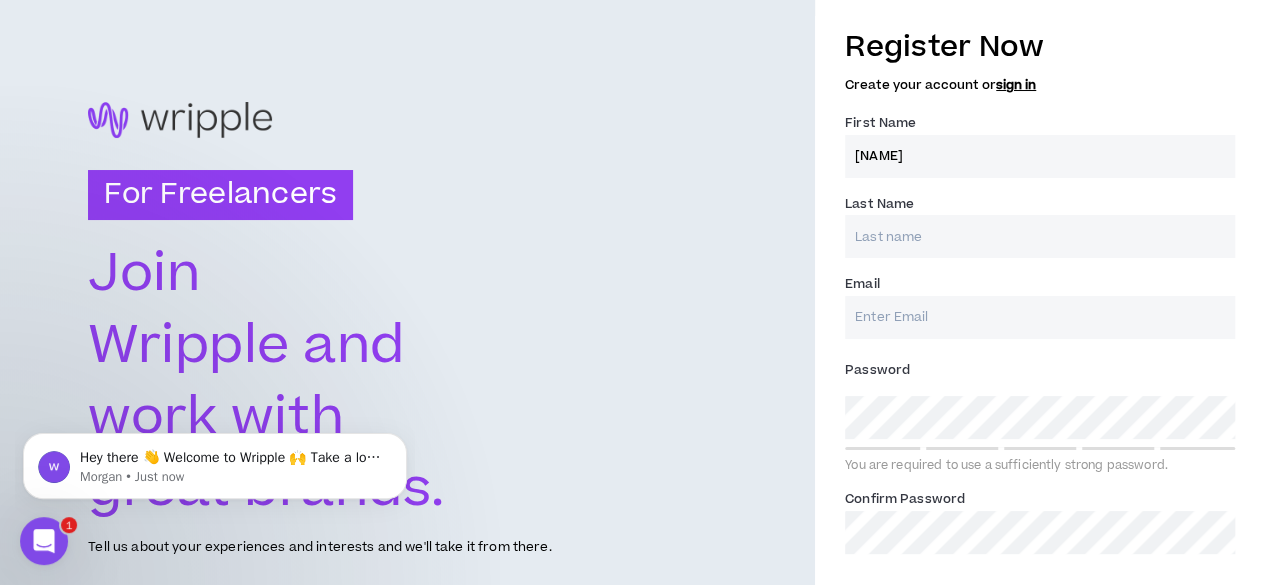 type on "[NAME]" 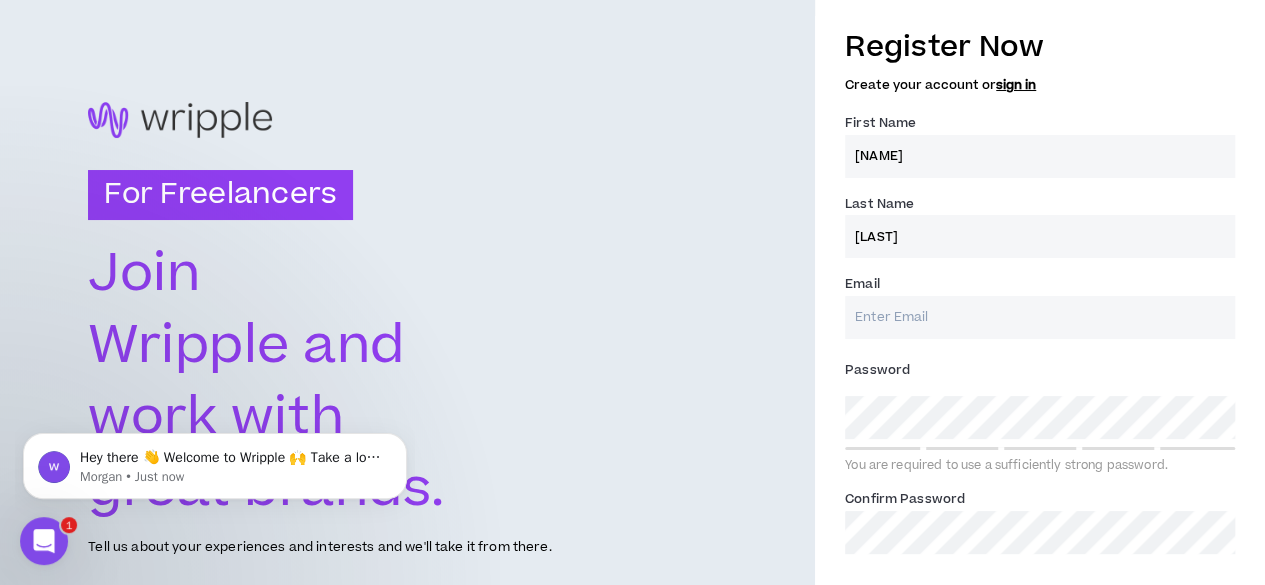 type on "Wilson" 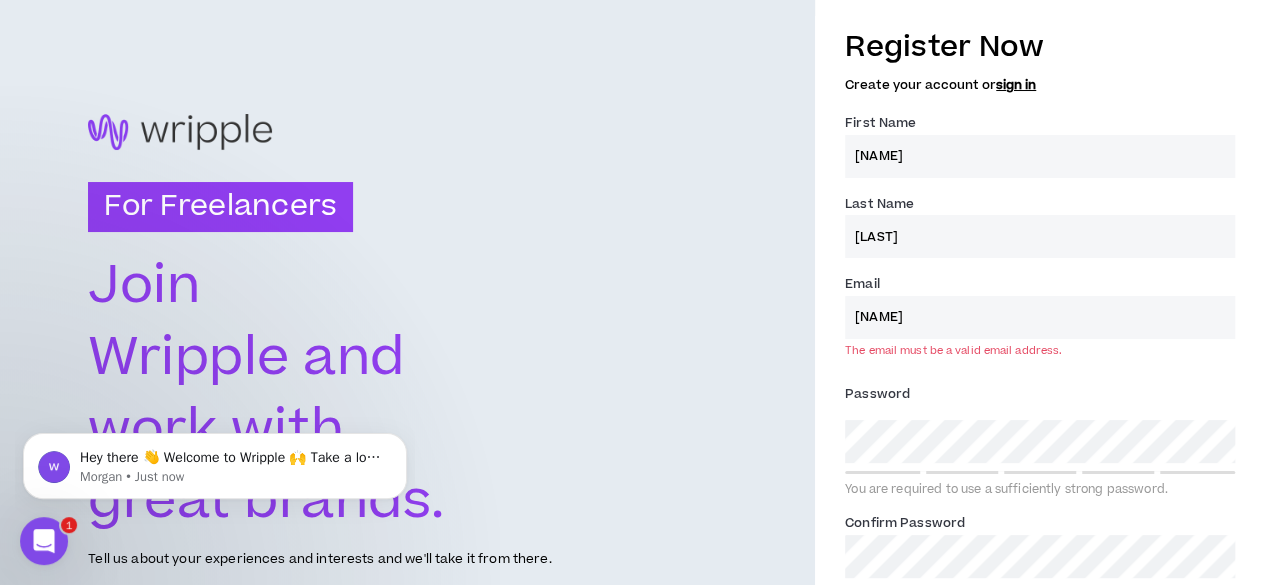 type on "rosalynwilson17@gmail.com" 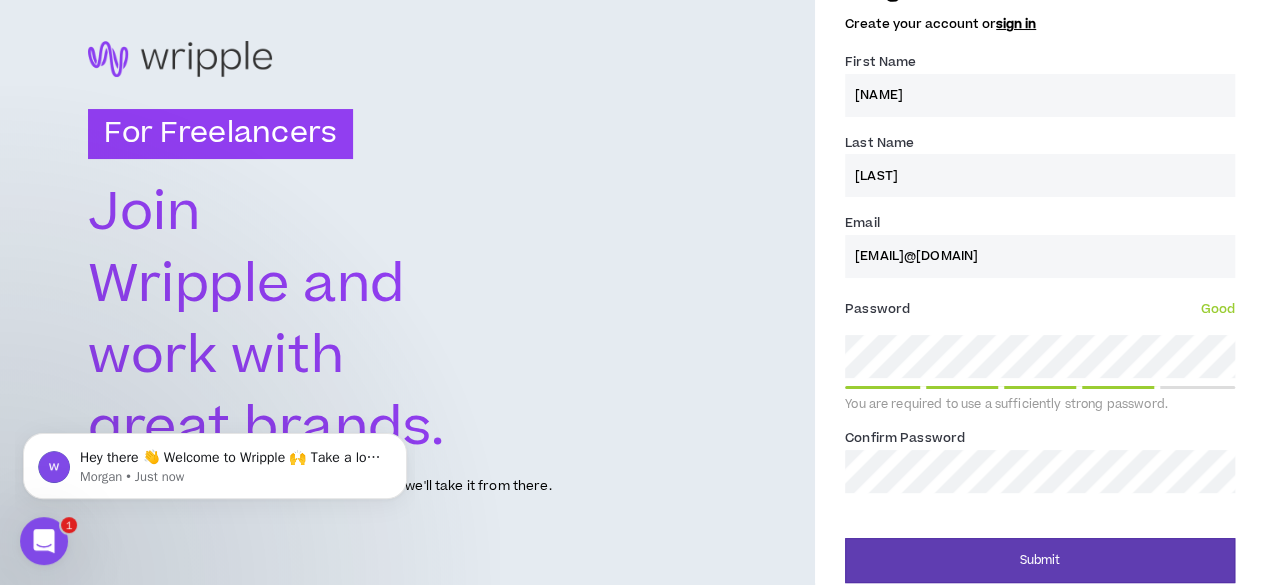 scroll, scrollTop: 74, scrollLeft: 0, axis: vertical 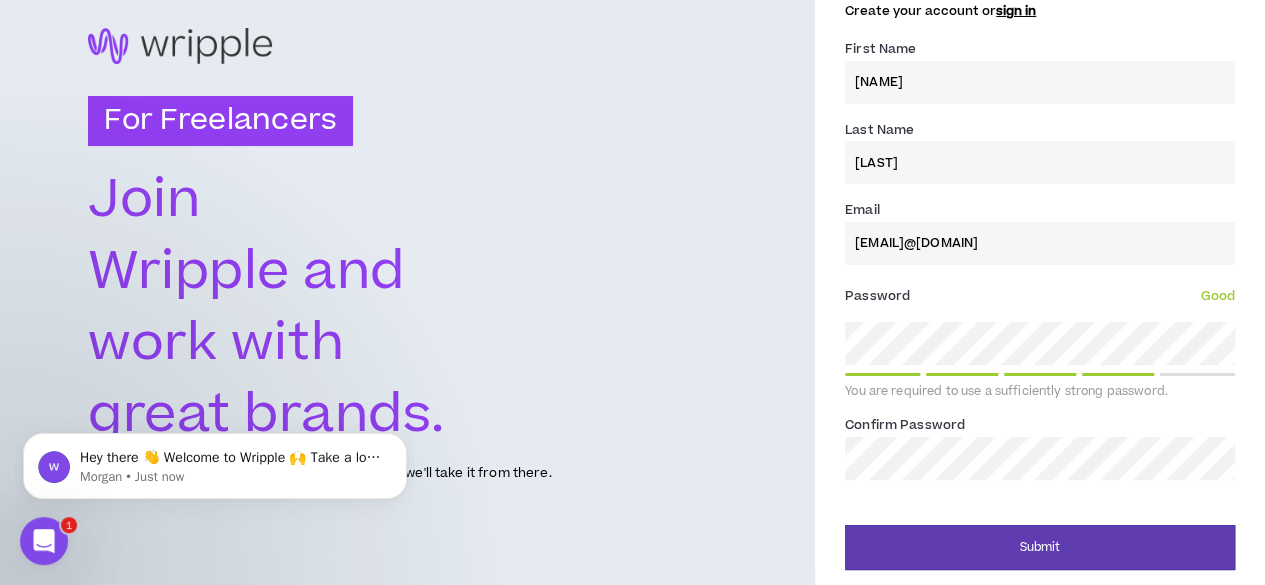 click on "Confirm Password  *" at bounding box center (905, 425) 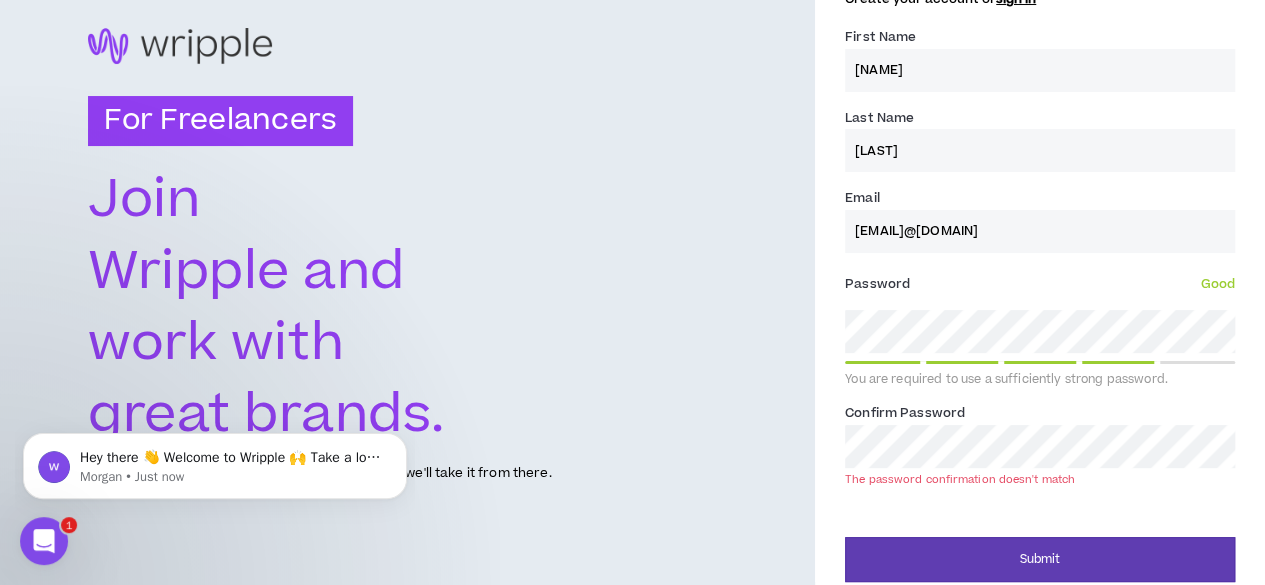 scroll, scrollTop: 74, scrollLeft: 0, axis: vertical 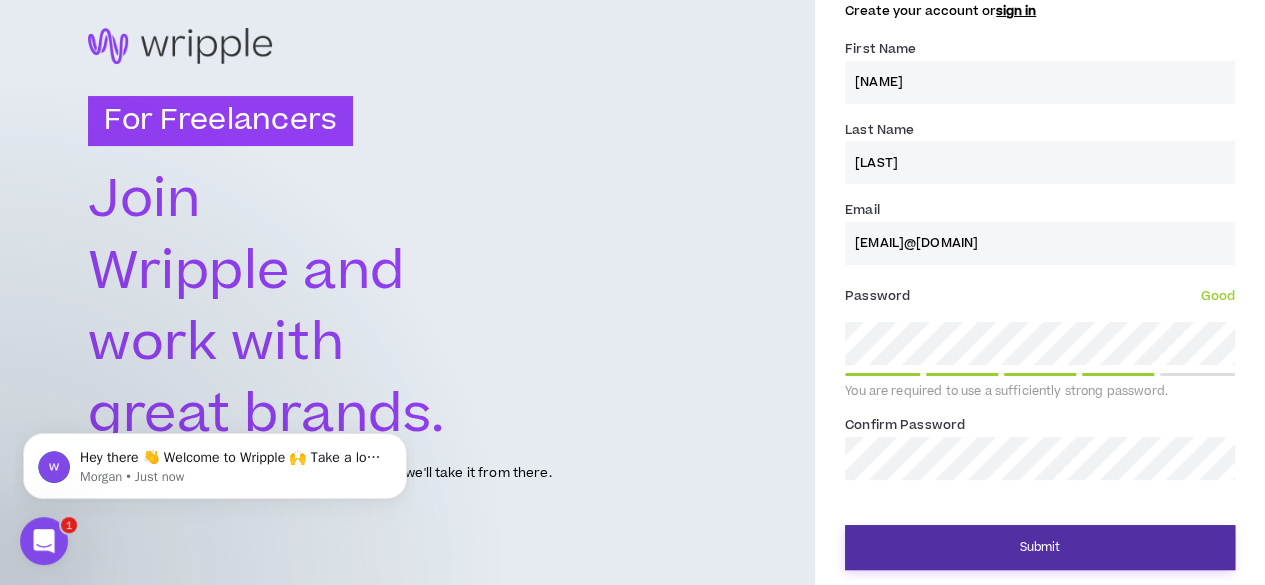 click on "Submit" at bounding box center (1040, 547) 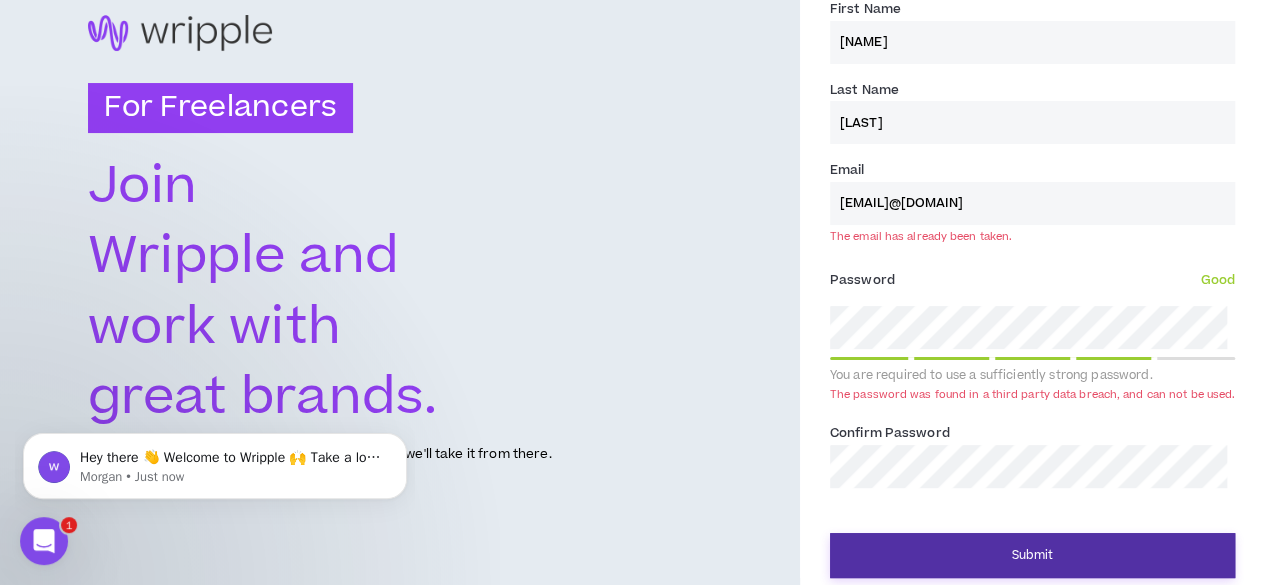 scroll, scrollTop: 122, scrollLeft: 0, axis: vertical 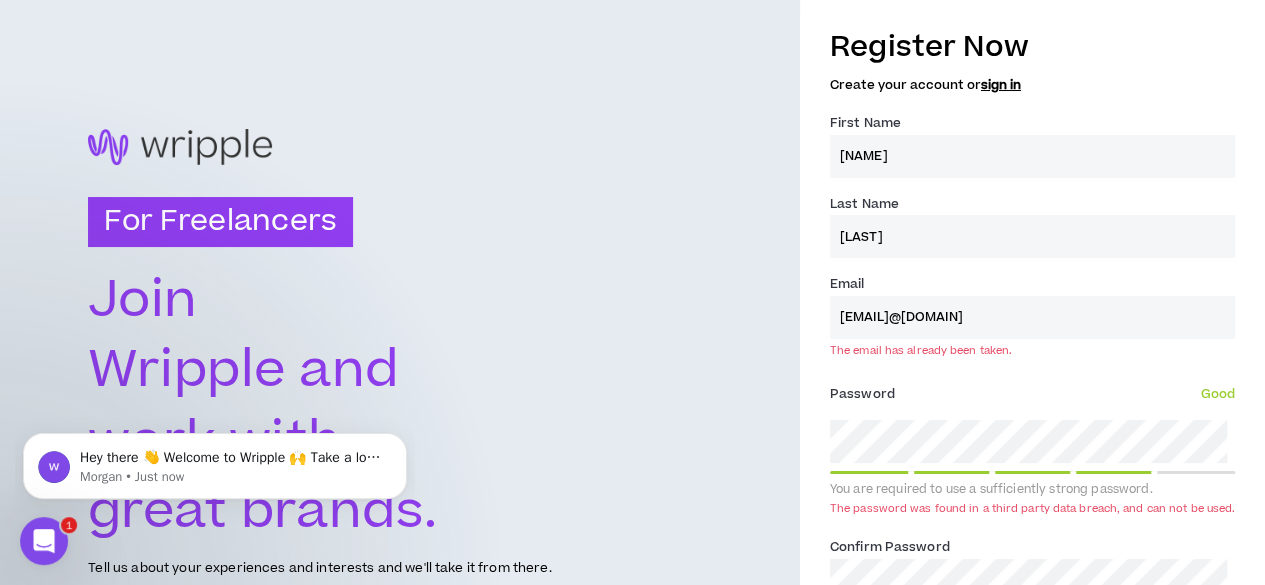 click on "sign in" at bounding box center (1001, 85) 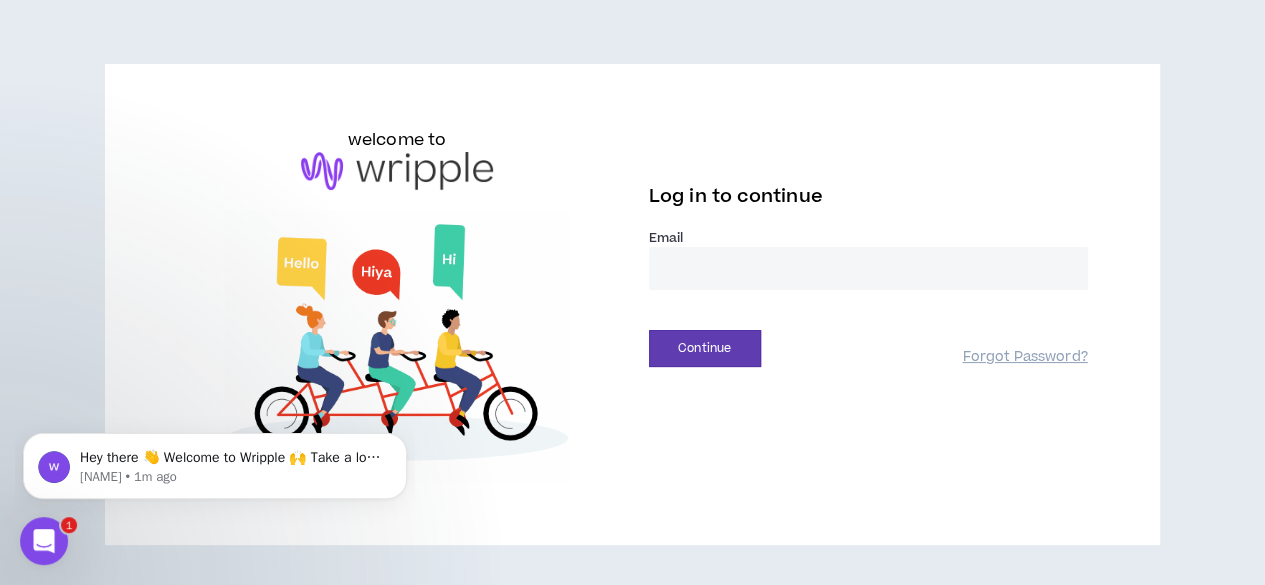 click at bounding box center (868, 268) 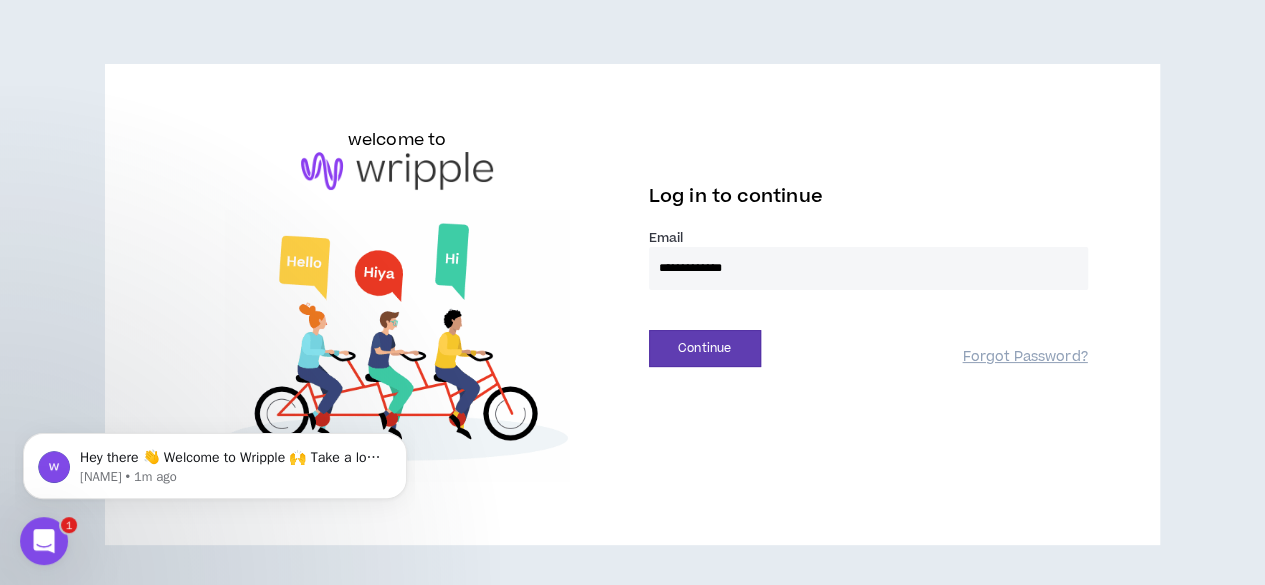 type on "**********" 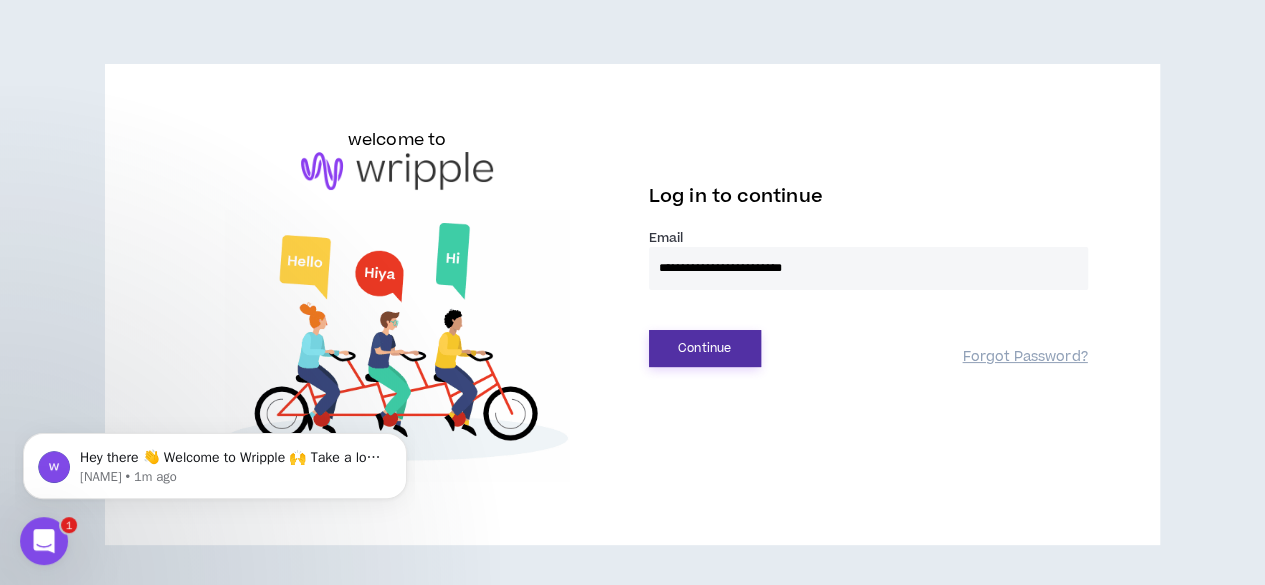 click on "Continue" at bounding box center (705, 348) 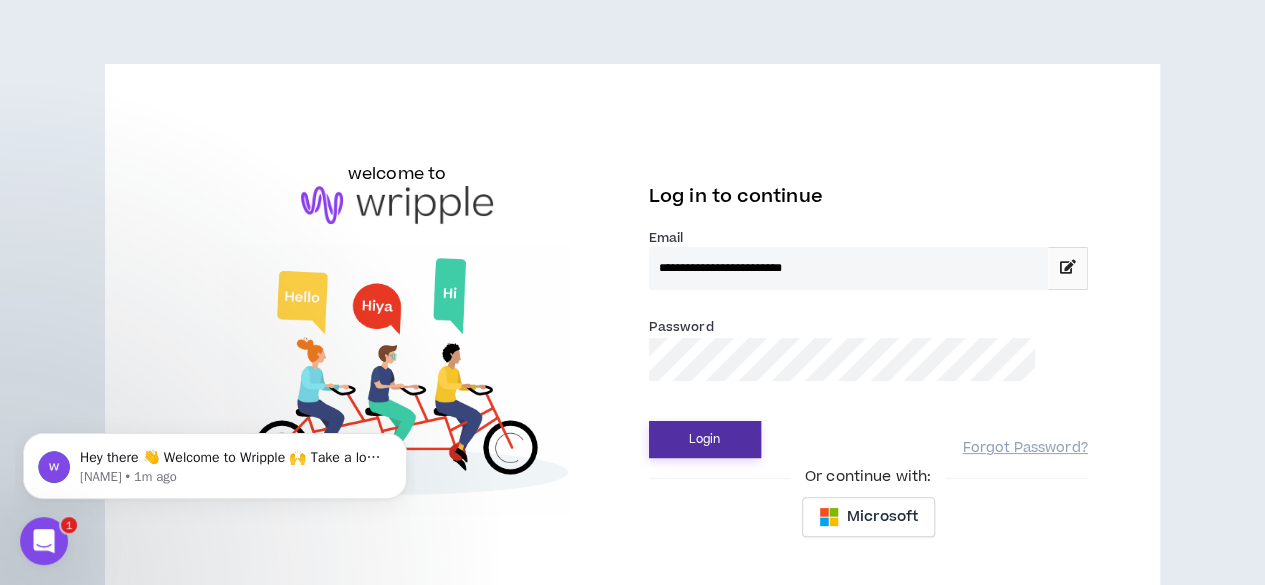 click on "Login" at bounding box center (705, 439) 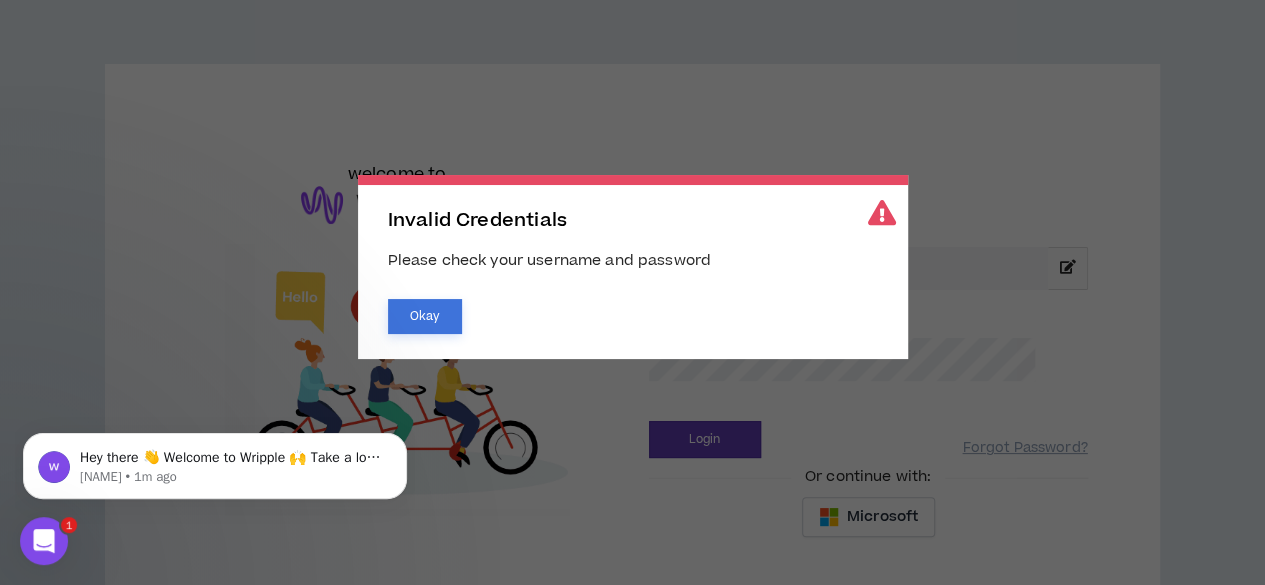 click on "Okay" at bounding box center (425, 316) 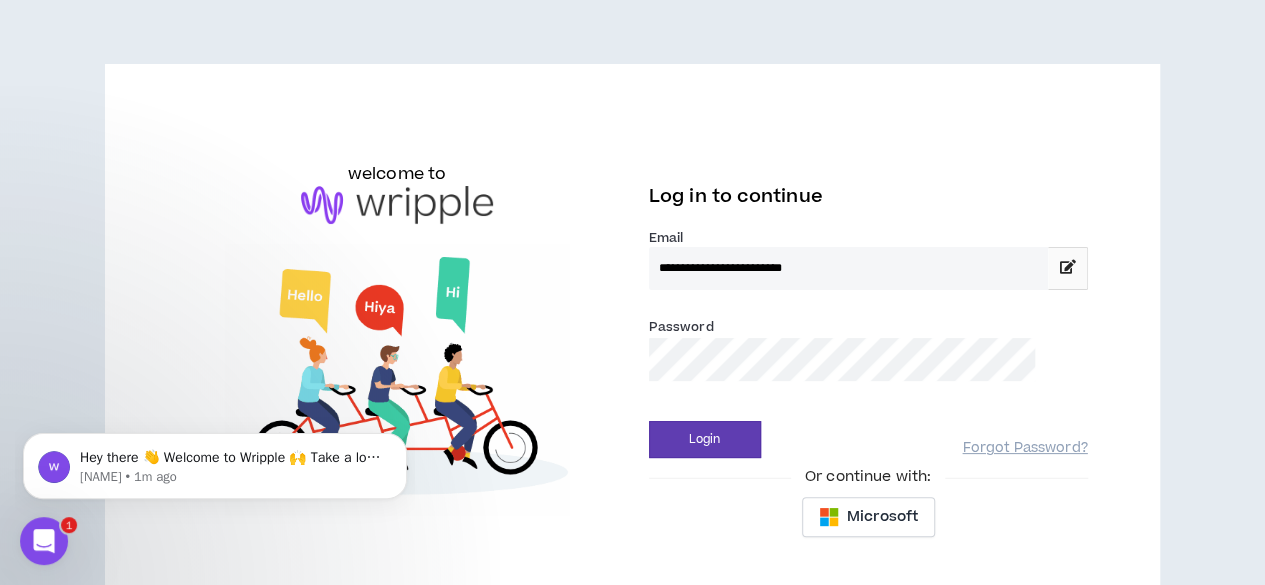 click on "**********" at bounding box center [632, 338] 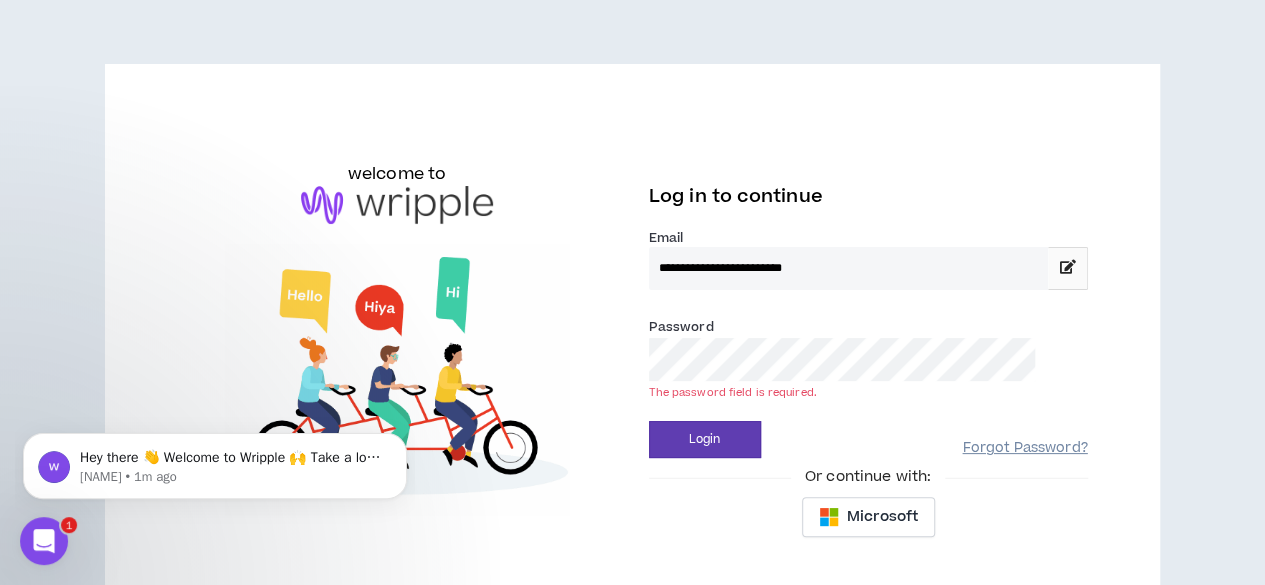 click on "Forgot Password?" at bounding box center [1024, 448] 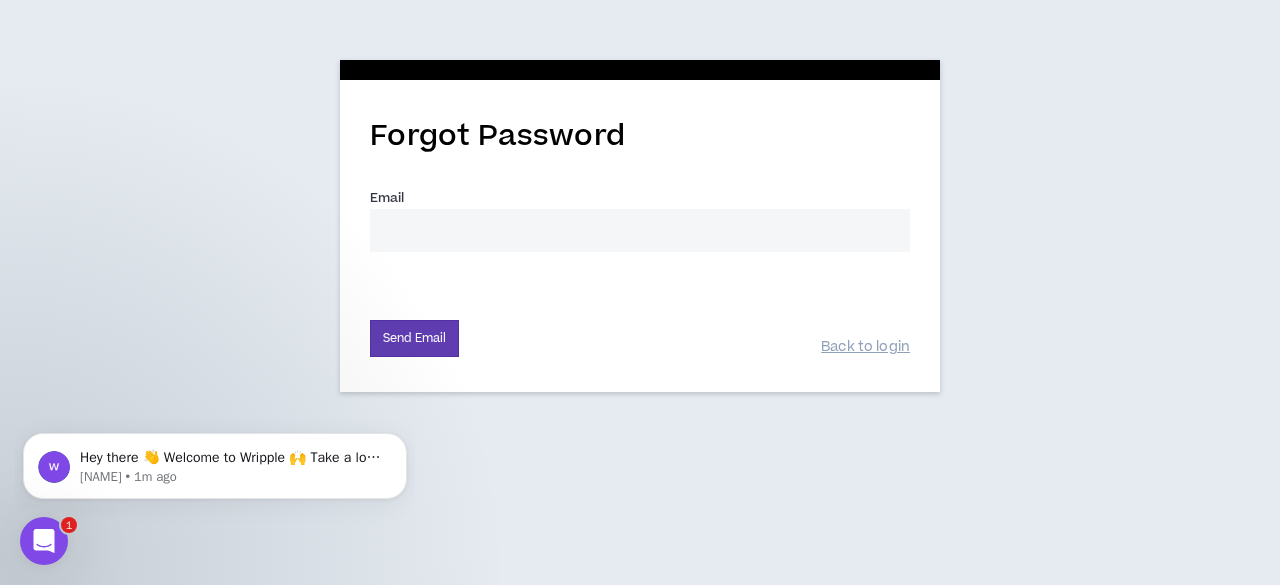drag, startPoint x: 398, startPoint y: 233, endPoint x: 426, endPoint y: 239, distance: 28.635643 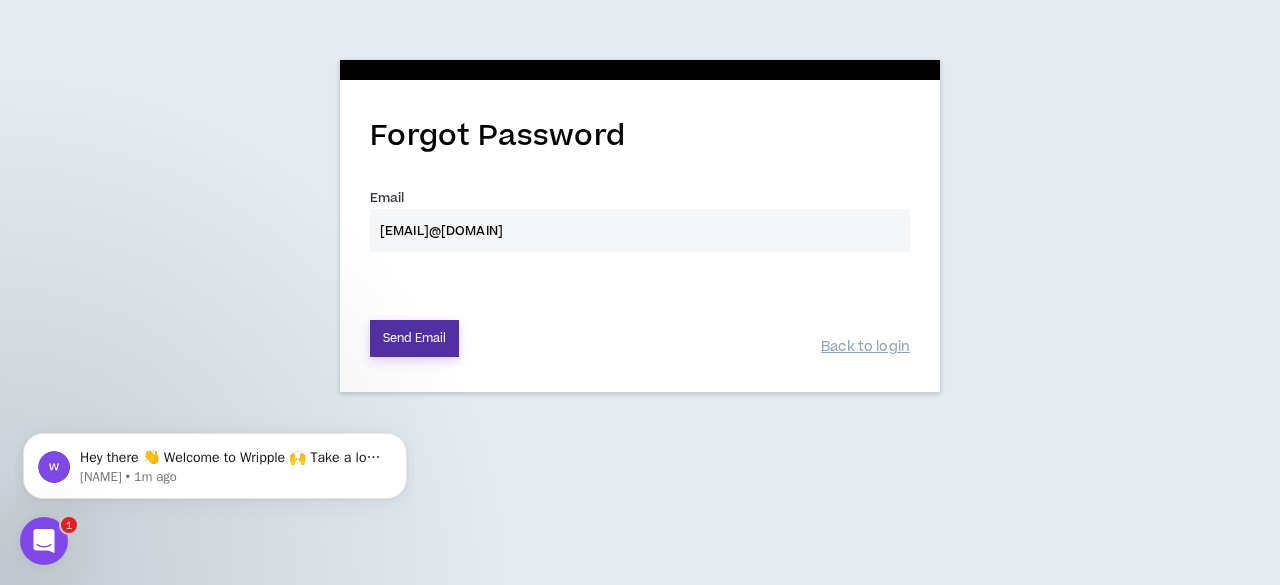 click on "Send Email" at bounding box center [414, 338] 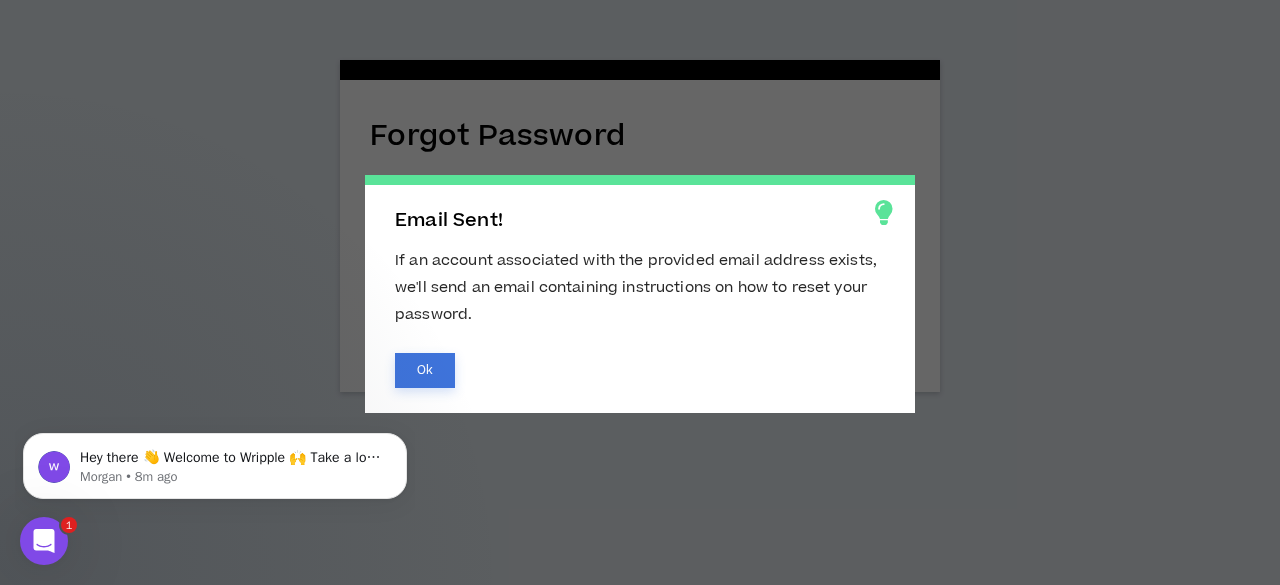 click on "Ok" at bounding box center (425, 370) 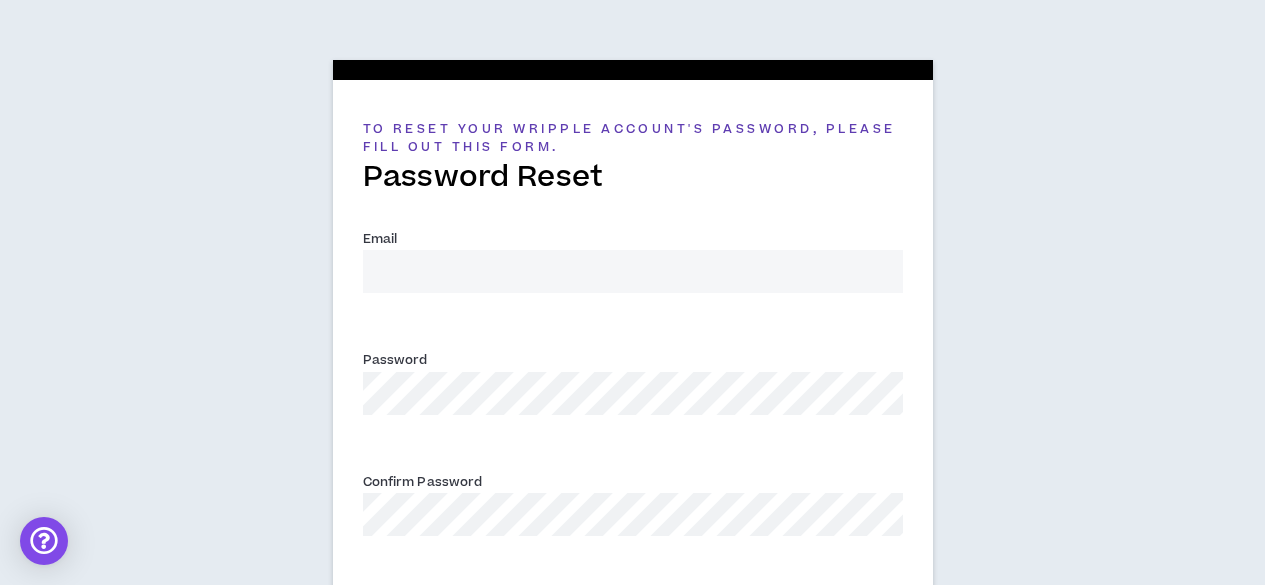 scroll, scrollTop: 0, scrollLeft: 0, axis: both 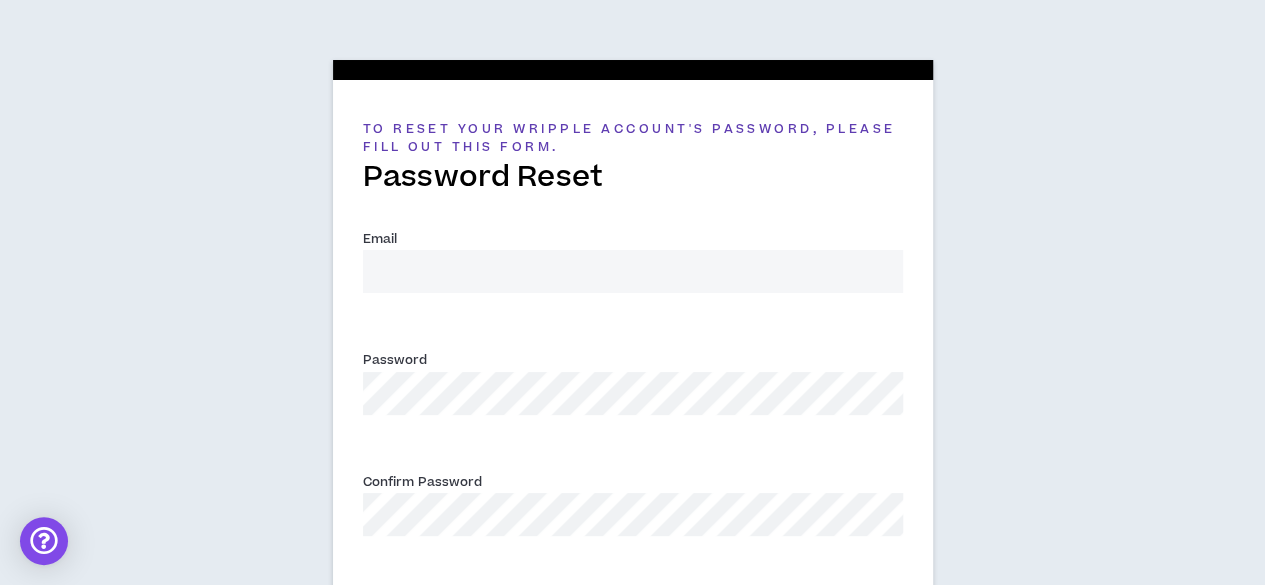 click on "Email  *" at bounding box center [633, 271] 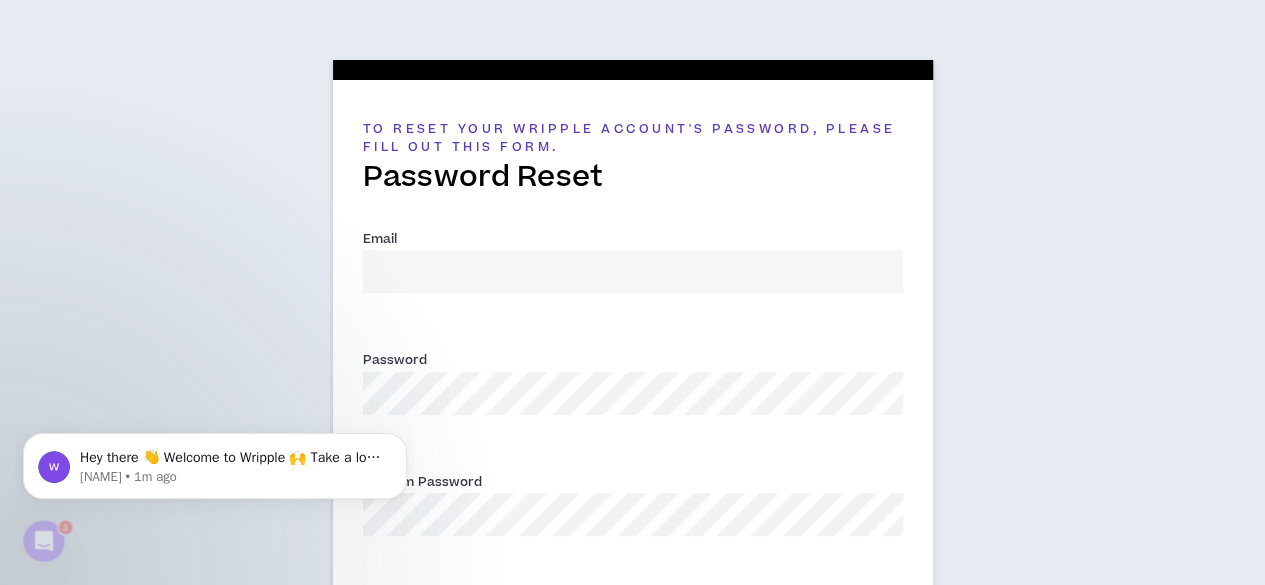 scroll, scrollTop: 0, scrollLeft: 0, axis: both 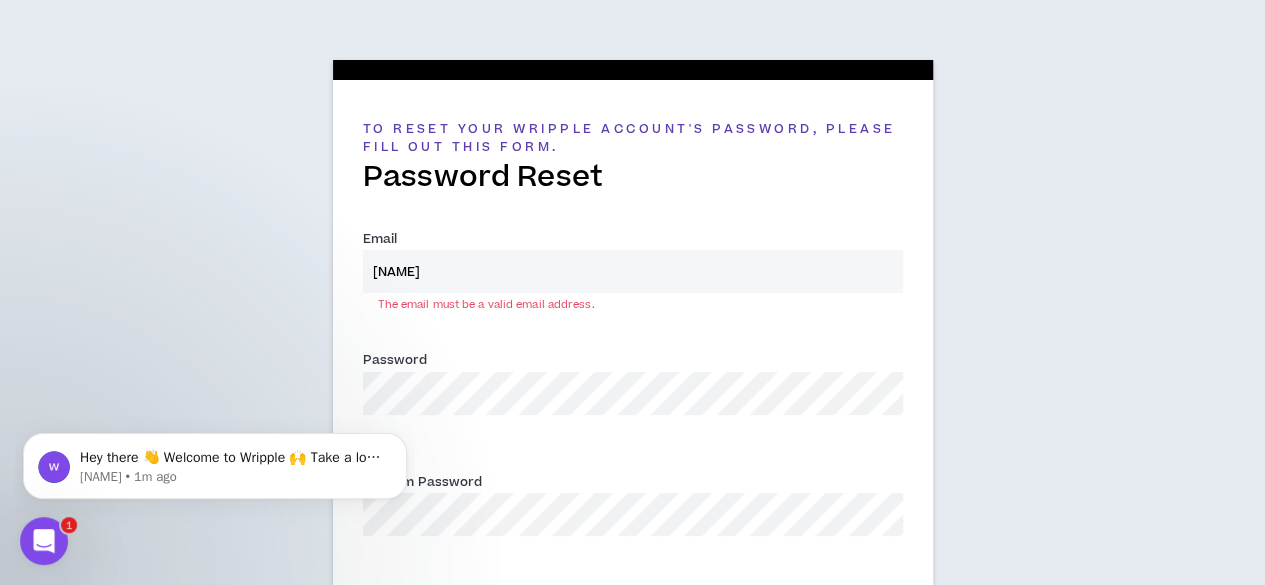 type on "[EMAIL]@[DOMAIN]" 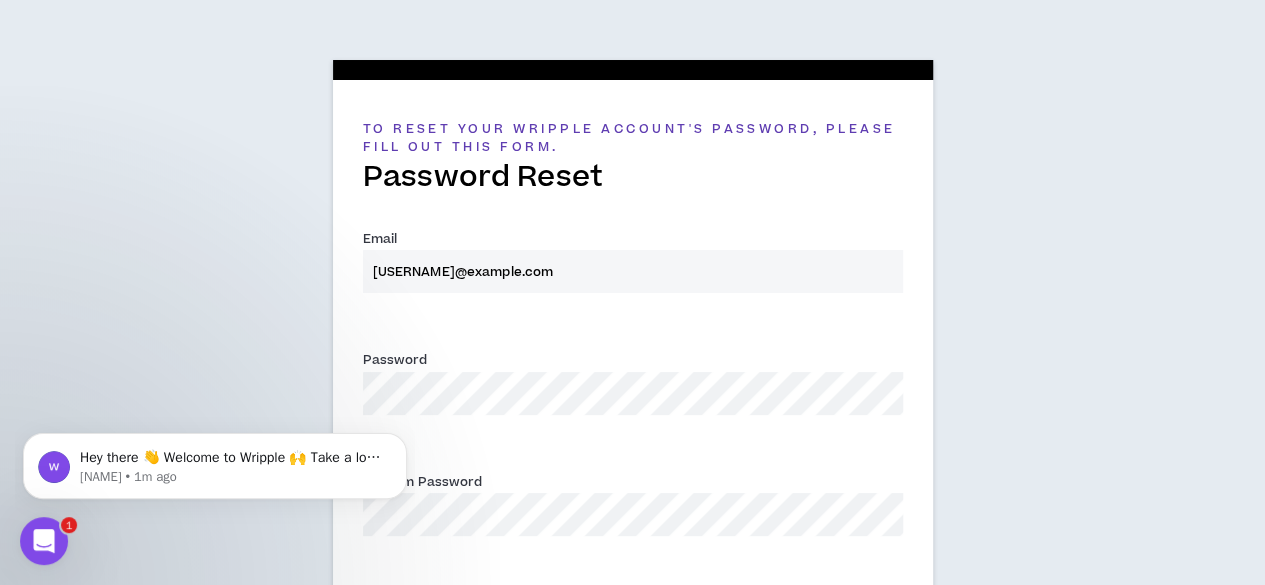 scroll, scrollTop: 140, scrollLeft: 0, axis: vertical 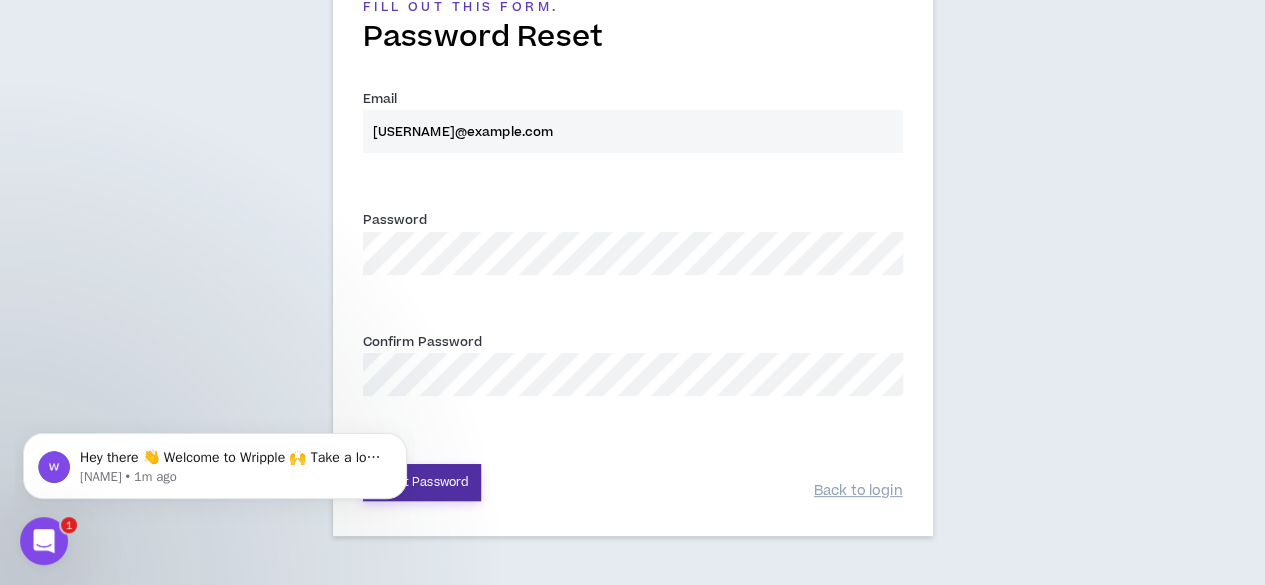 click on "Reset Password" at bounding box center [422, 482] 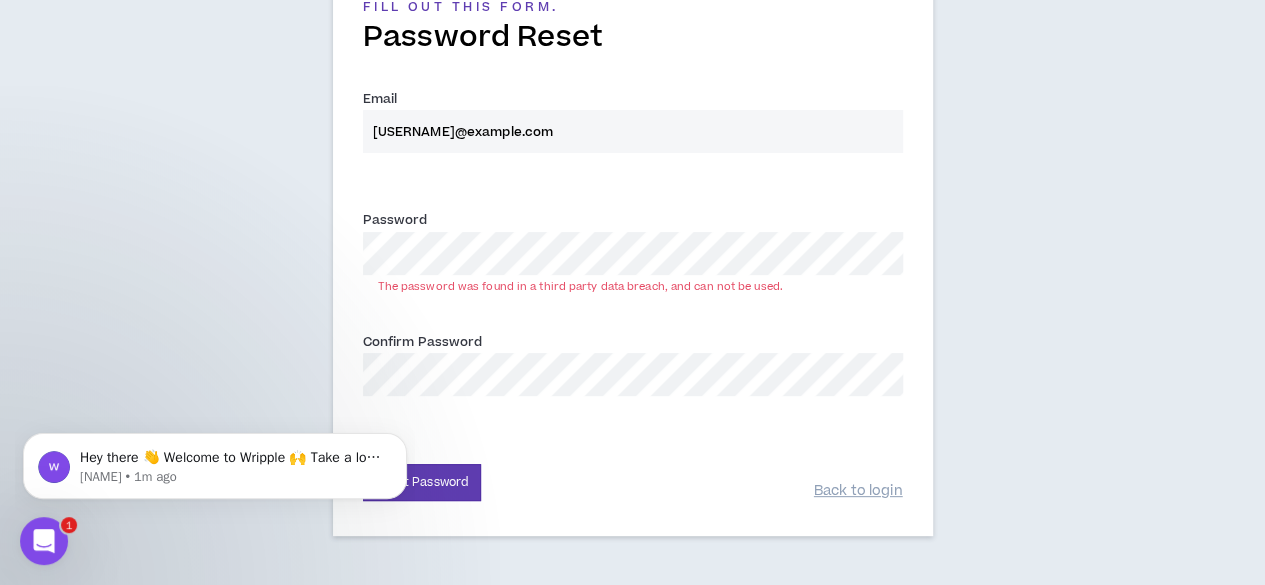 click on "To reset your Wripple Account's password, please fill out this form. Password Reset   Email  * rosalynwilson17@gmail.com Password  * The password was found in a third party data breach, and can not be used. Confirm Password  * Reset Password Back to login" at bounding box center (632, 223) 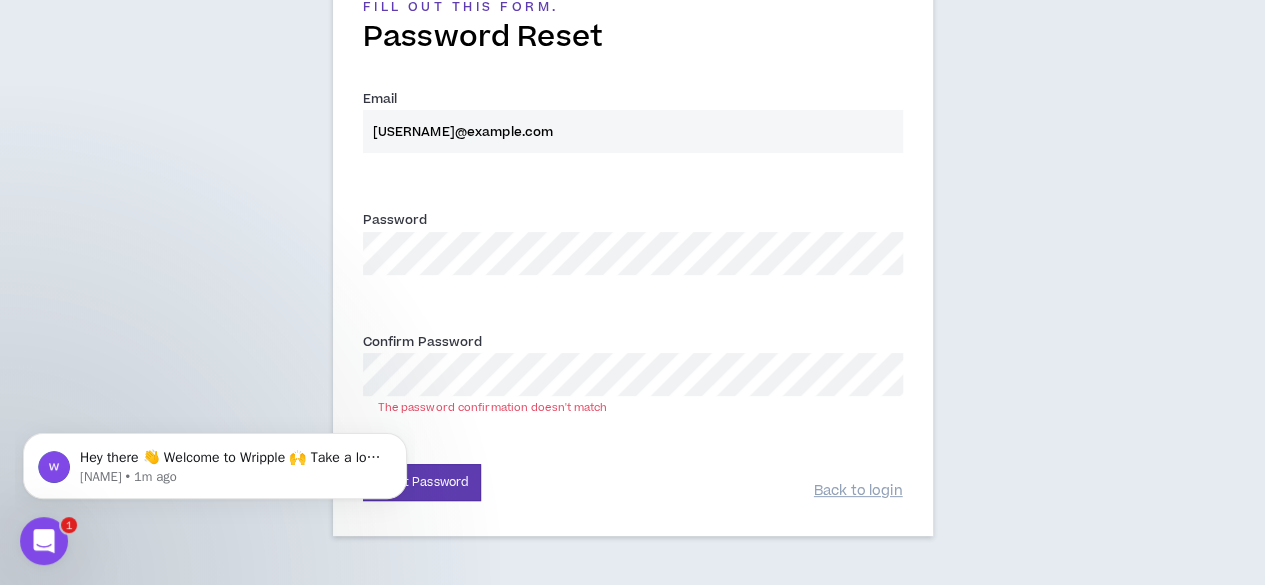 click on "To reset your Wripple Account's password, please fill out this form. Password Reset   Email  * rosalynwilson17@gmail.com Password  * Confirm Password  * The password confirmation doesn't match Reset Password Back to login" at bounding box center (632, 223) 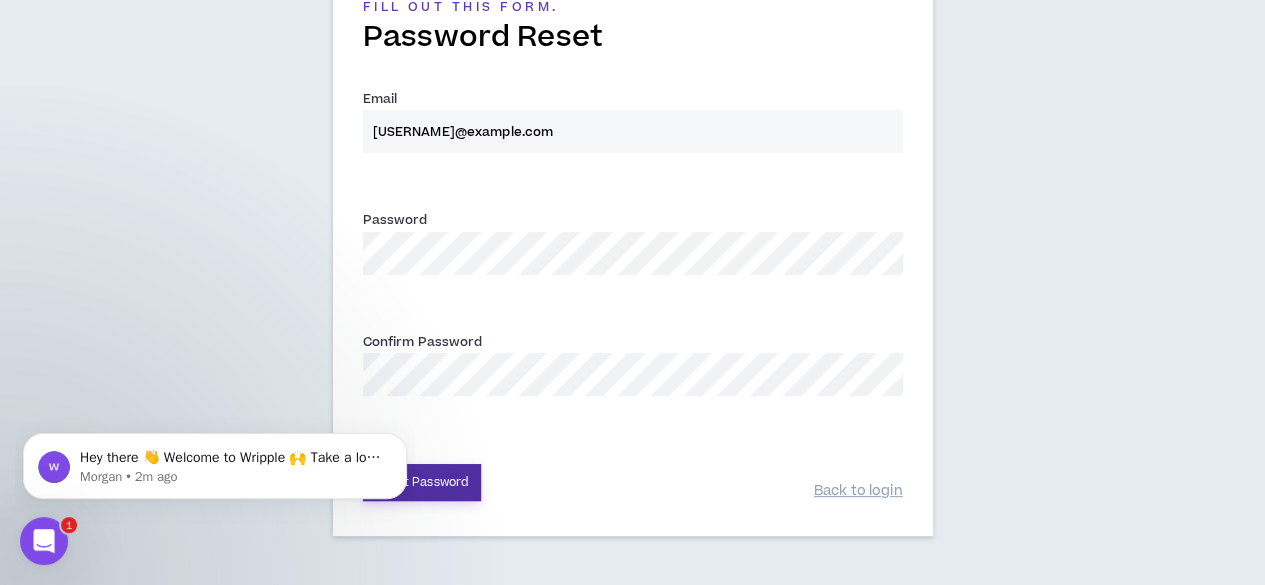 click on "Reset Password" at bounding box center [422, 482] 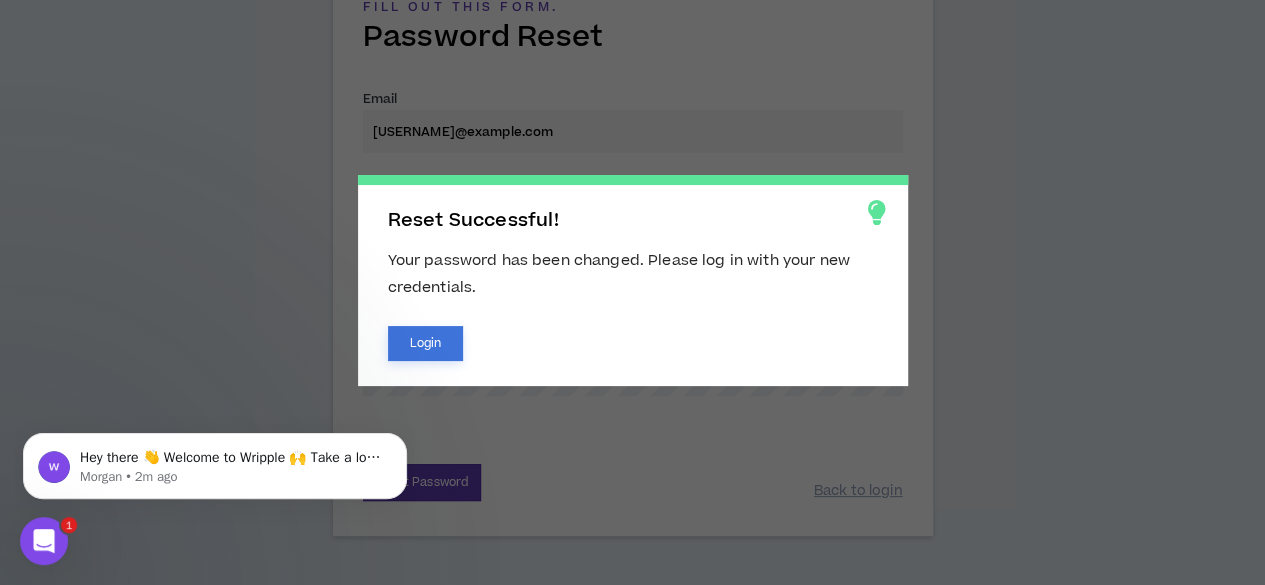 click on "Login" at bounding box center (426, 343) 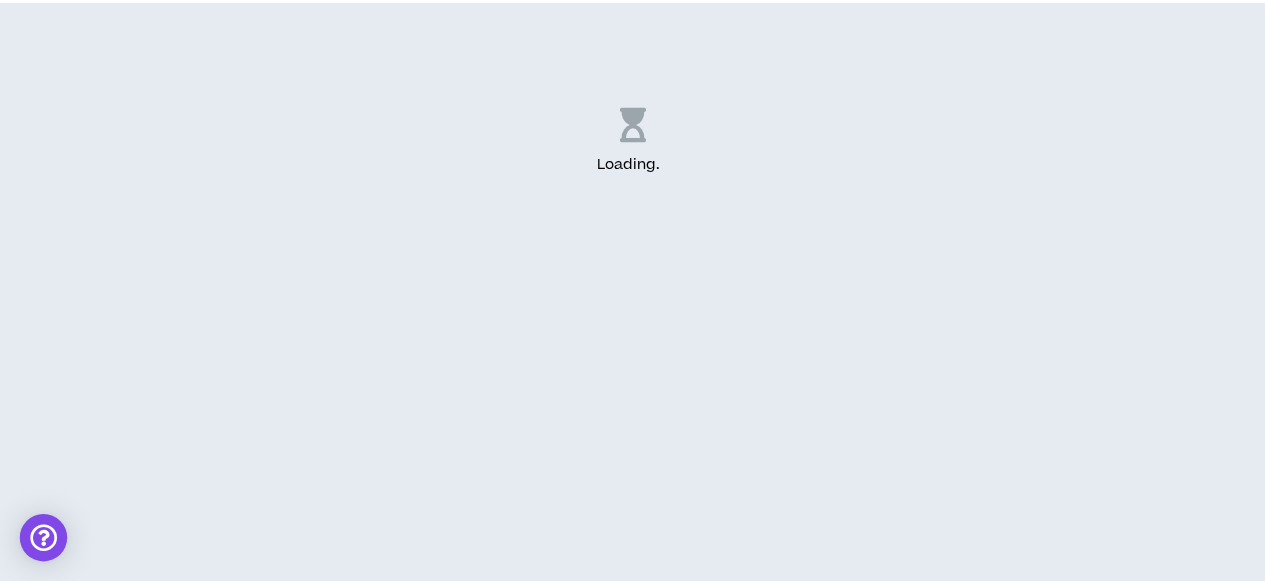 scroll, scrollTop: 0, scrollLeft: 0, axis: both 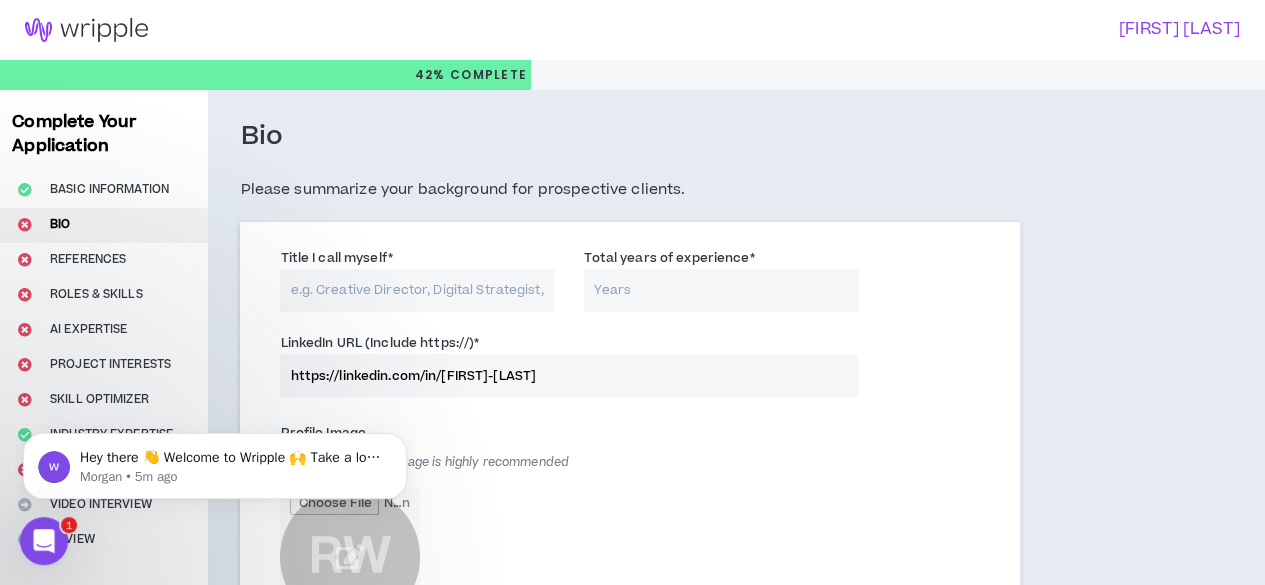 click on "Title I call myself  *" at bounding box center (417, 290) 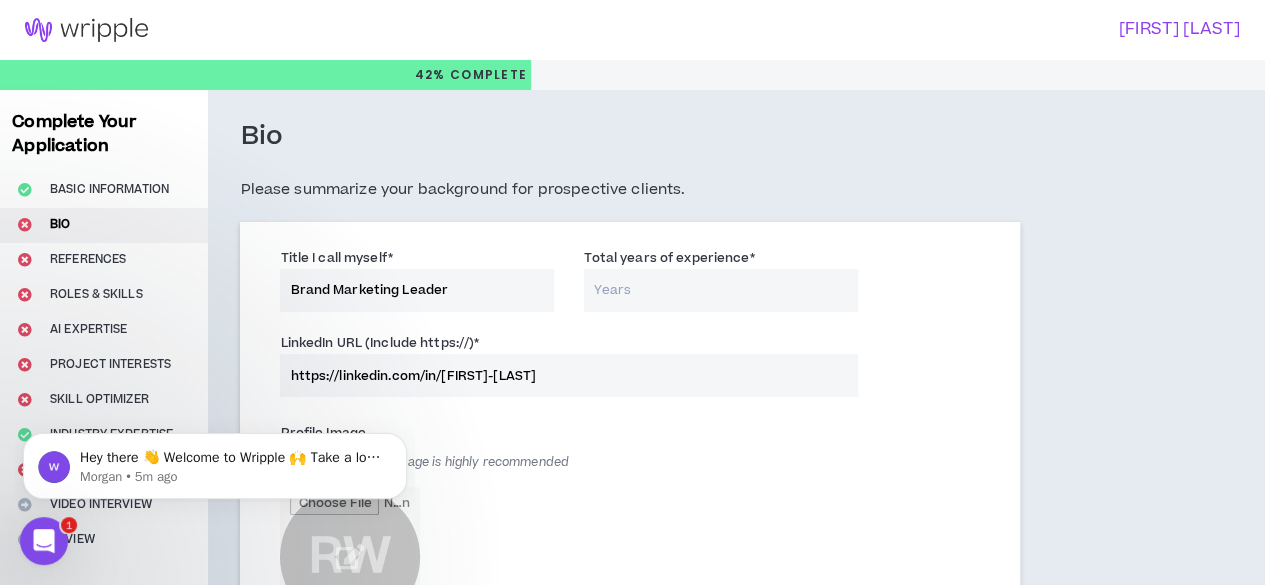 click on "Total years of experience  *" at bounding box center (721, 290) 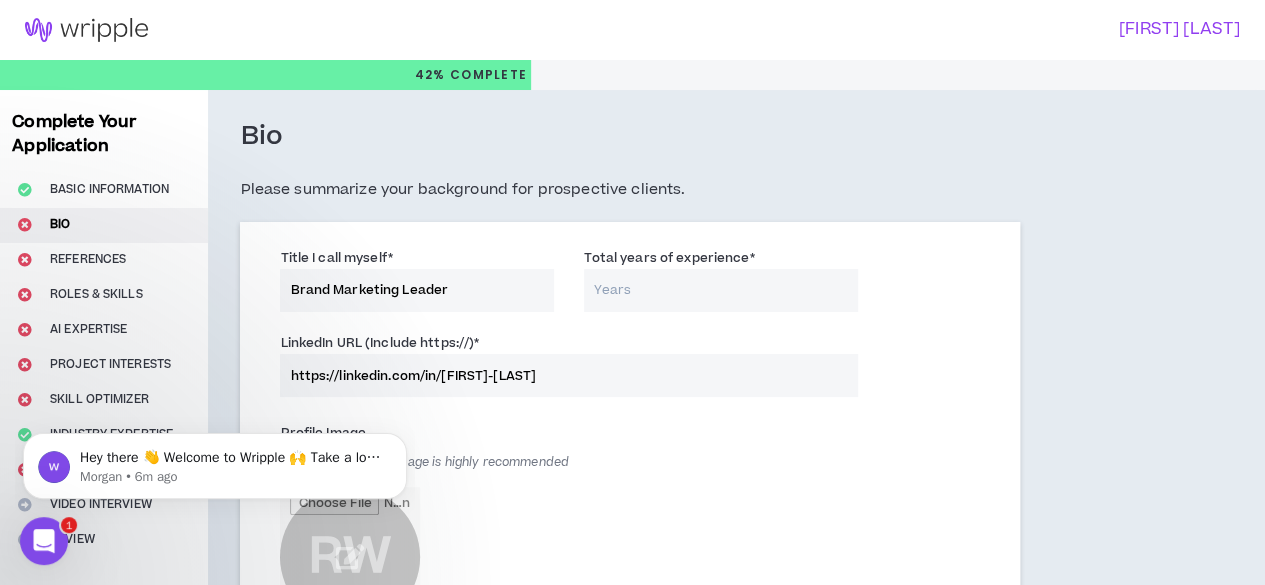 click on "Total years of experience  *" at bounding box center (721, 290) 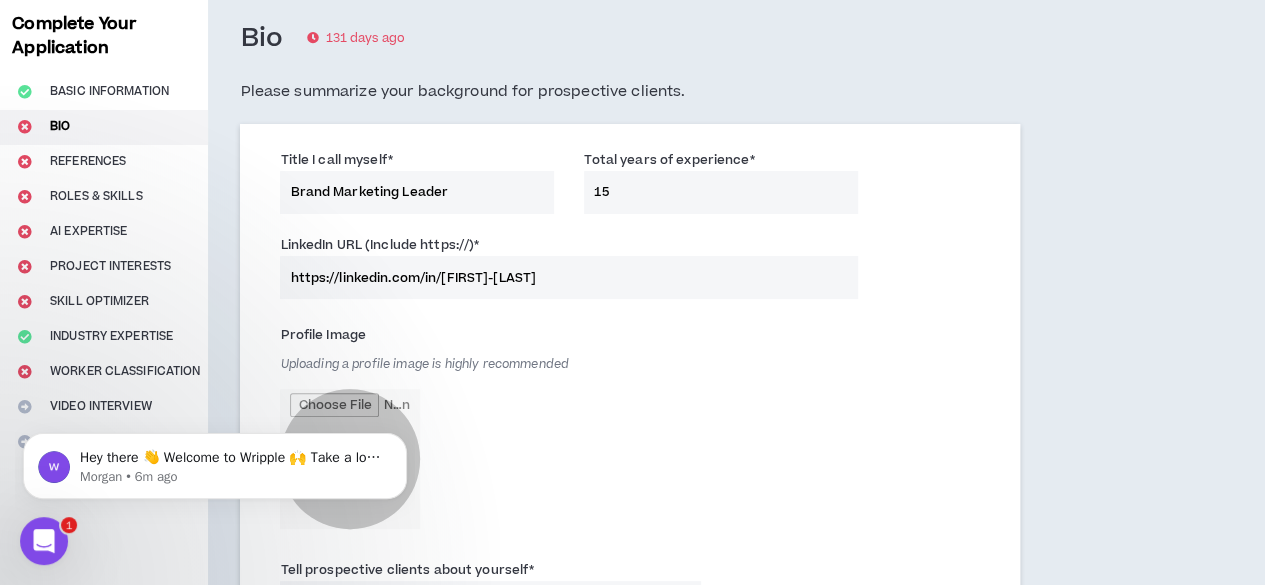 scroll, scrollTop: 65, scrollLeft: 0, axis: vertical 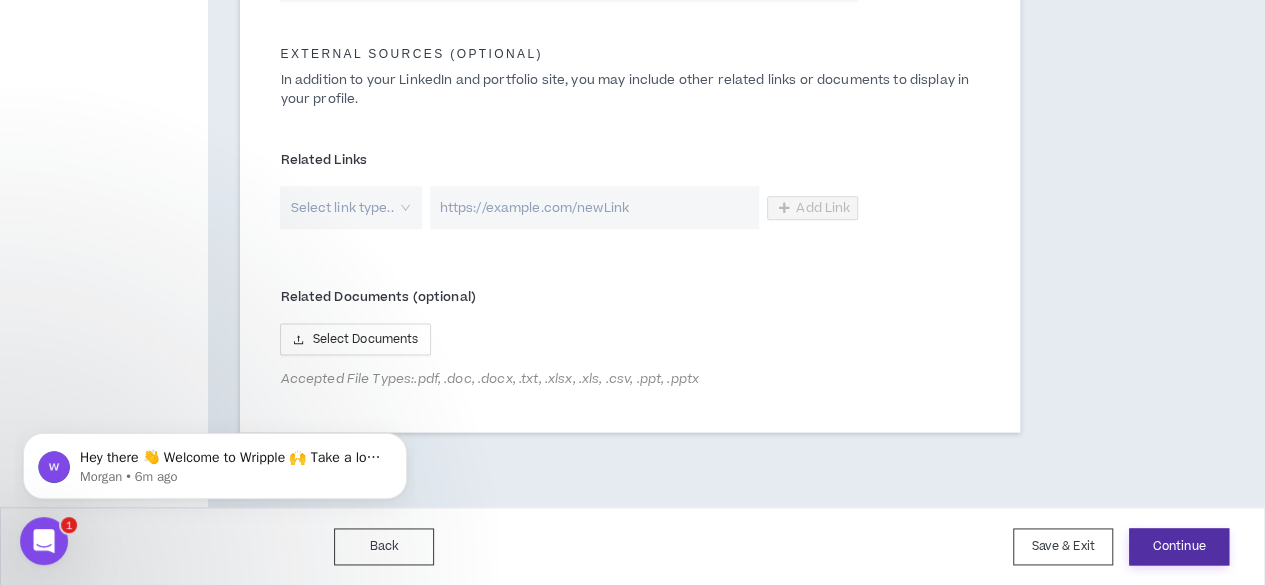 type on "15" 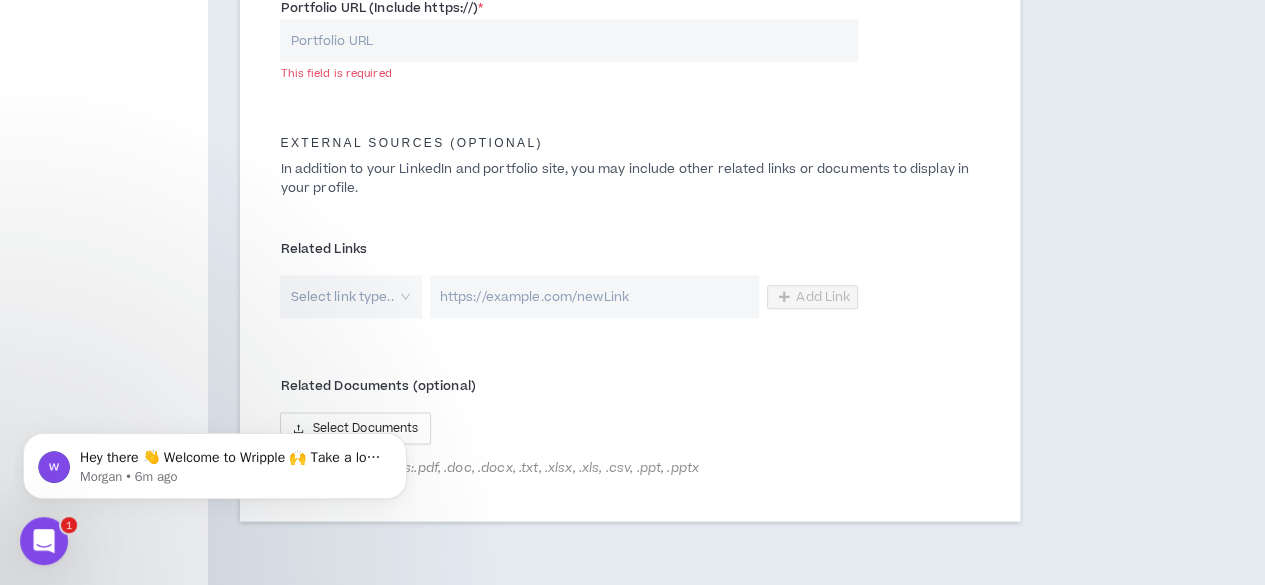 scroll, scrollTop: 1060, scrollLeft: 0, axis: vertical 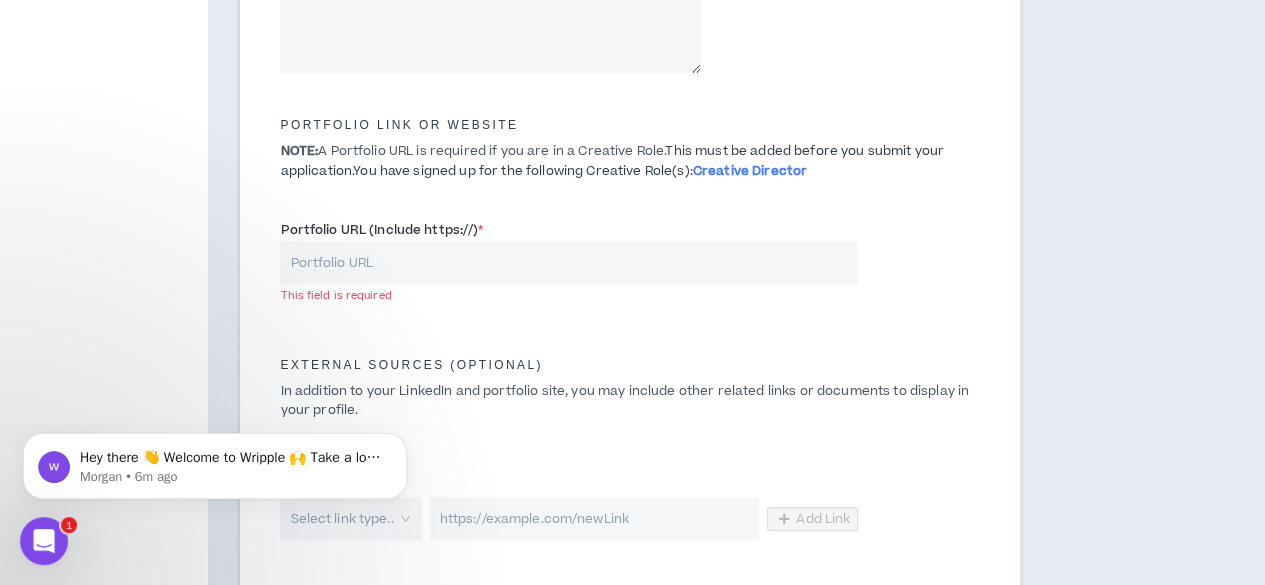 click on "Portfolio URL (Include https://)  *" at bounding box center [569, 262] 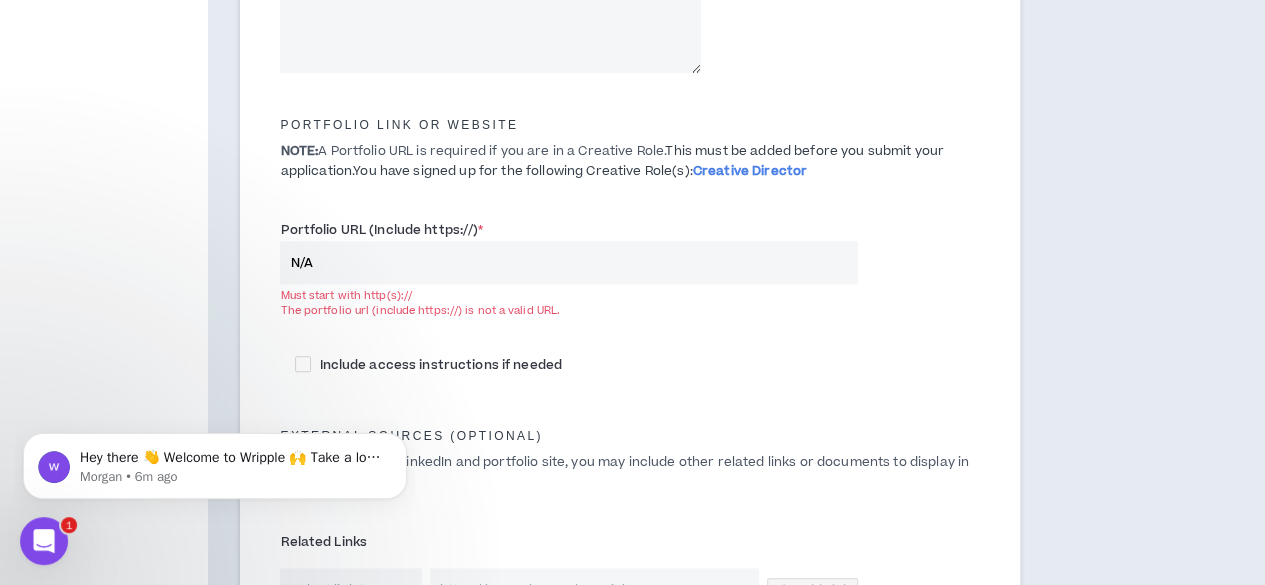 type on "N/A" 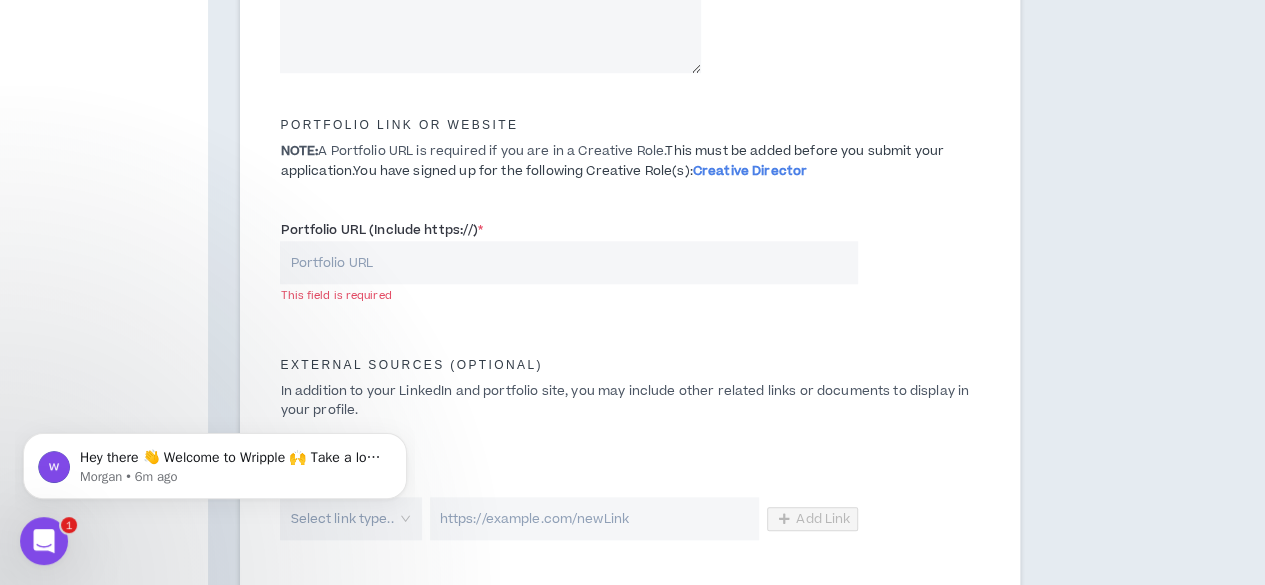 click on "Portfolio URL (Include https://)  *" at bounding box center [569, 262] 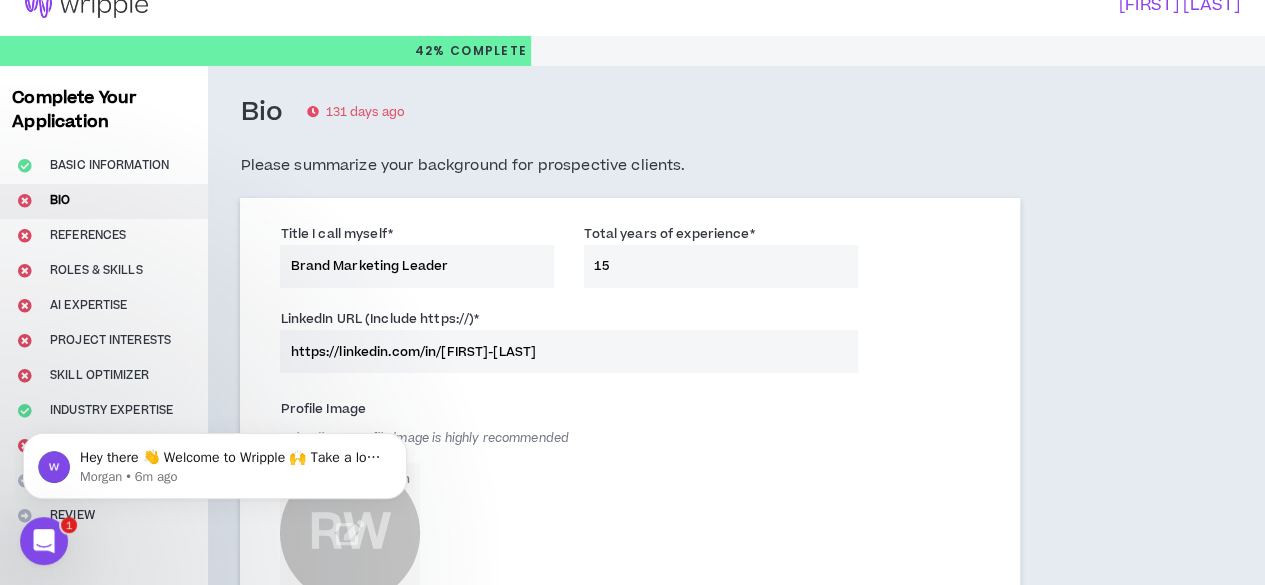 scroll, scrollTop: 0, scrollLeft: 0, axis: both 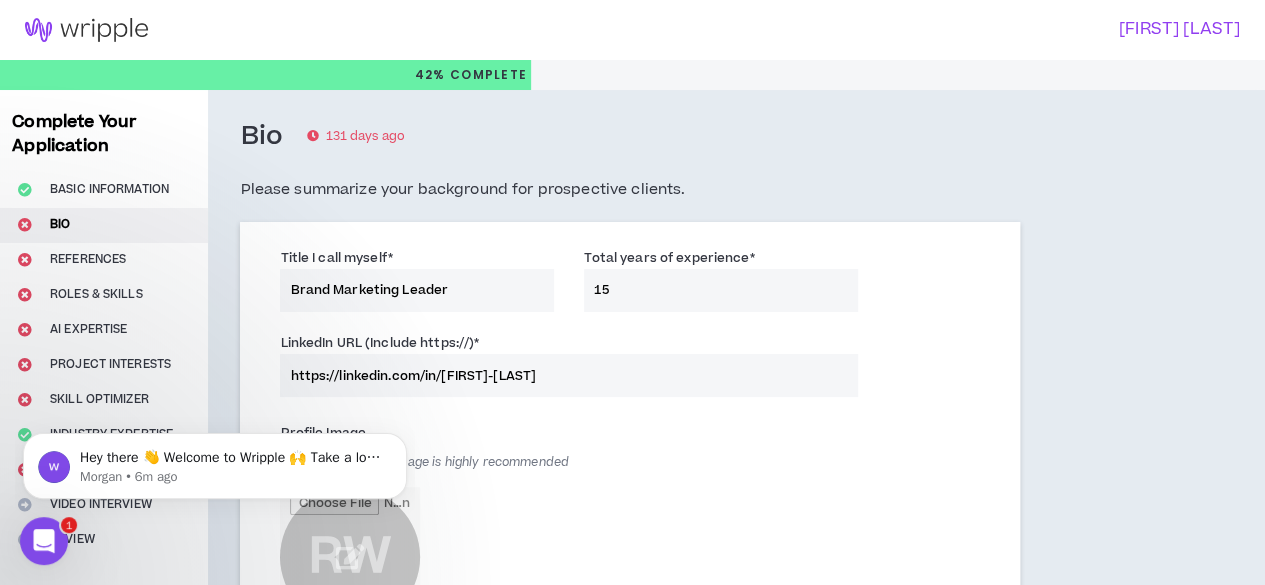 type 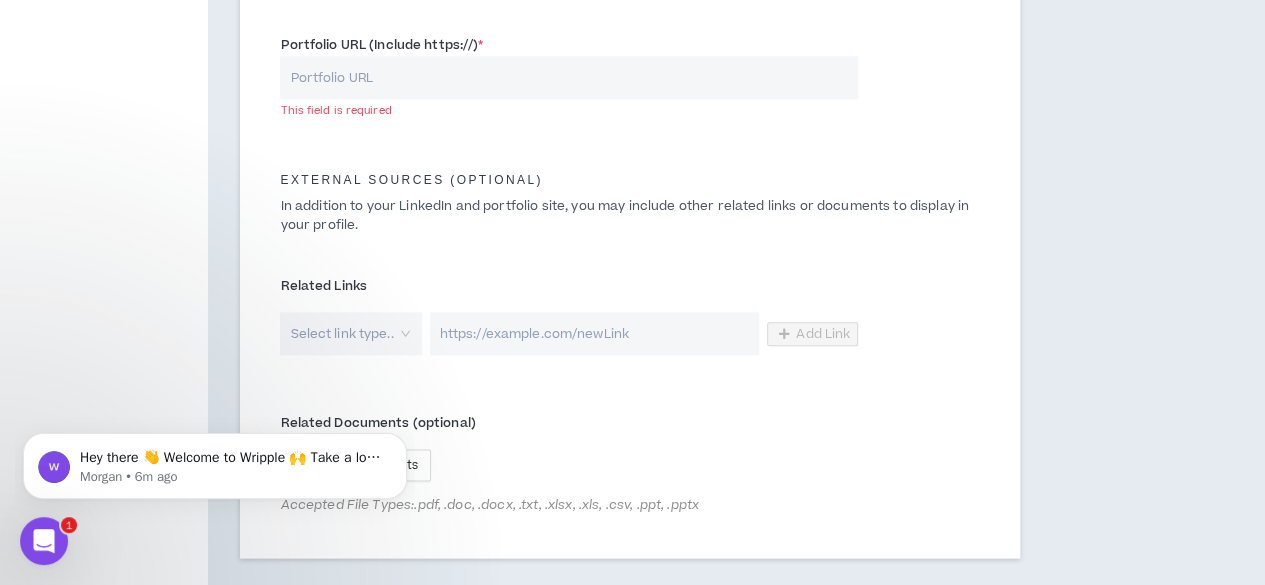scroll, scrollTop: 1152, scrollLeft: 0, axis: vertical 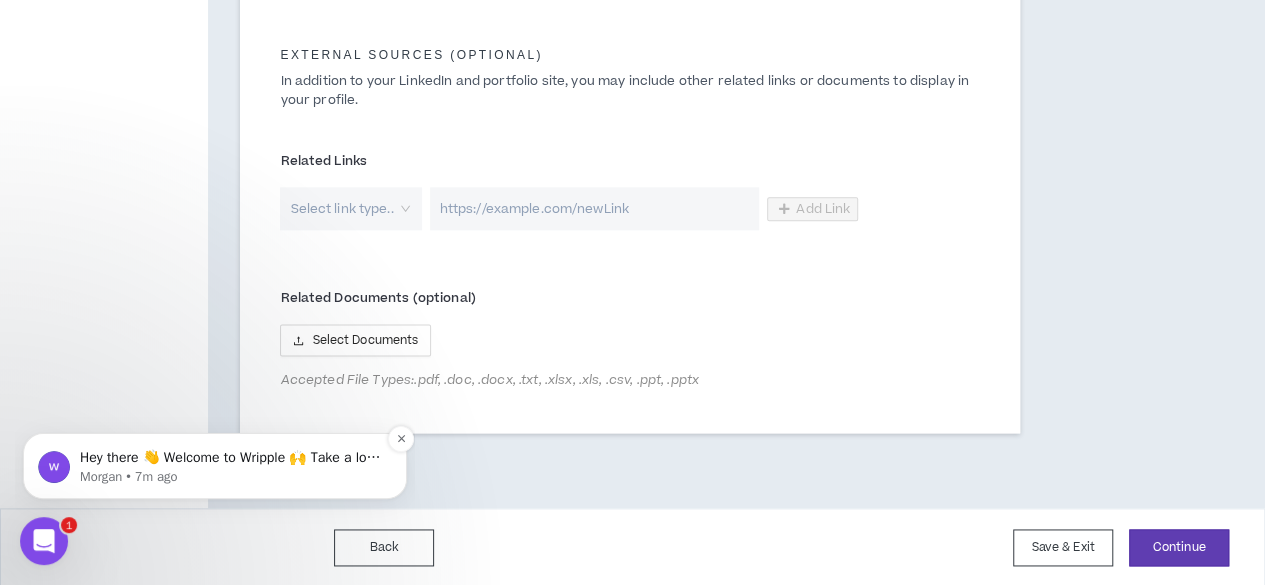 click on "Hey there 👋 Welcome to Wripple 🙌 Take a look around! If you have any questions, just reply to this message. Morgan" at bounding box center (231, 458) 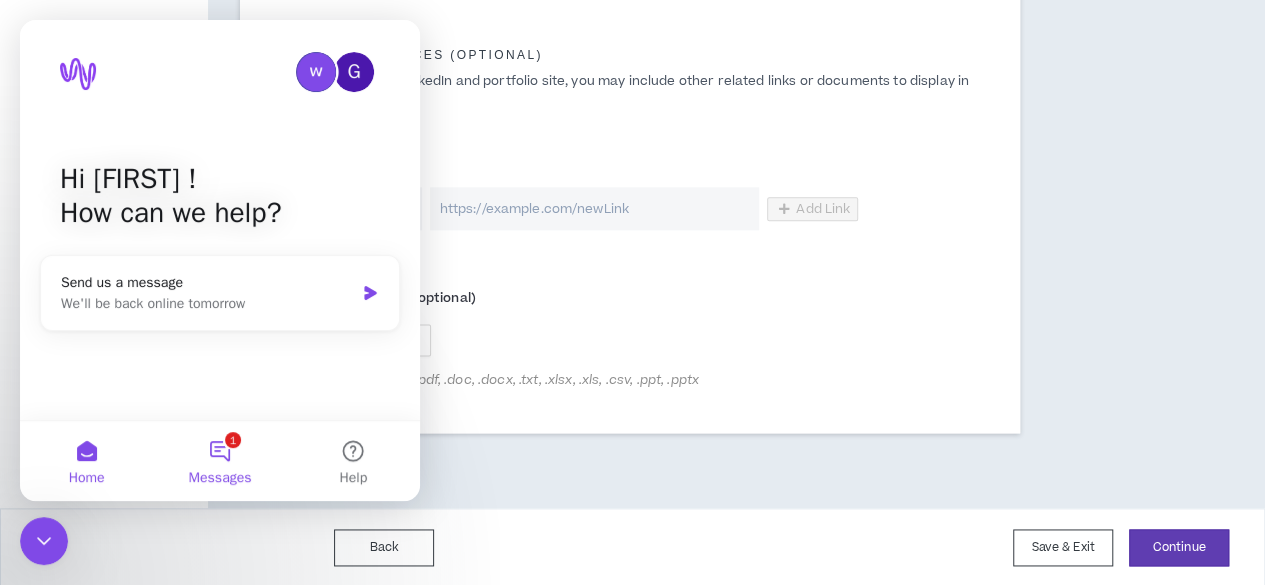 scroll, scrollTop: 0, scrollLeft: 0, axis: both 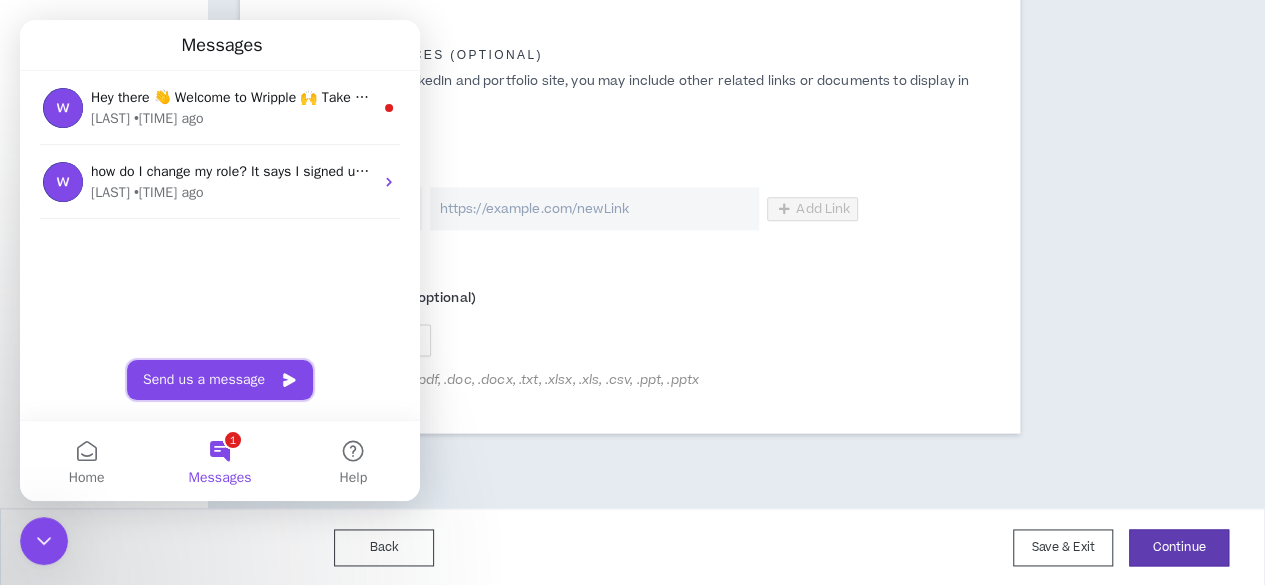click on "Send us a message" at bounding box center (220, 380) 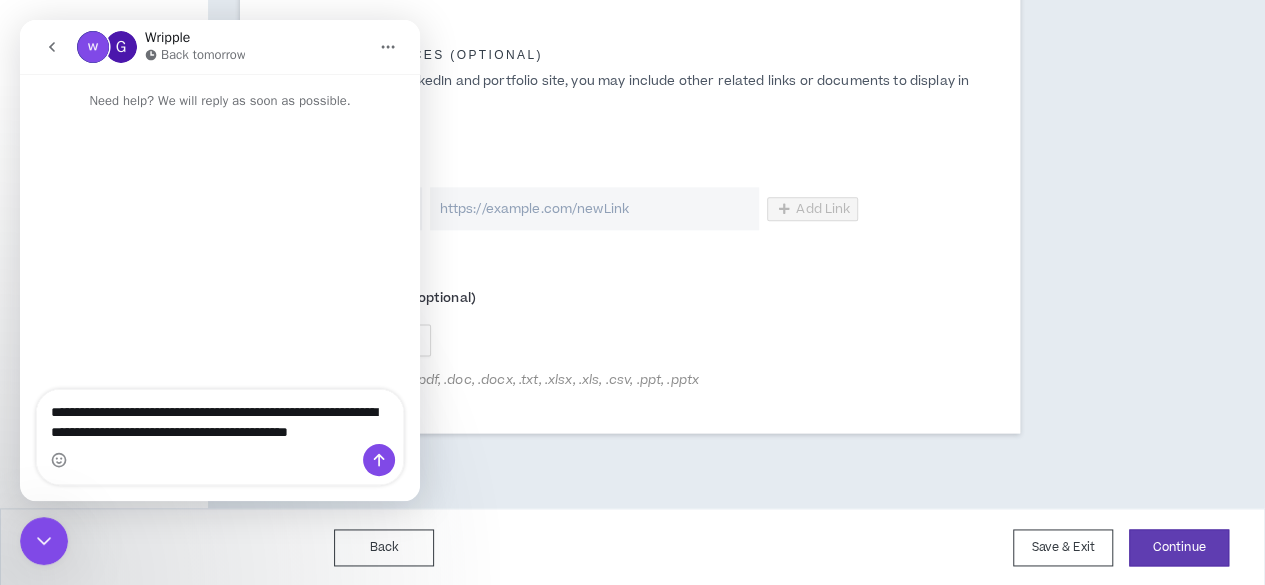 type on "**********" 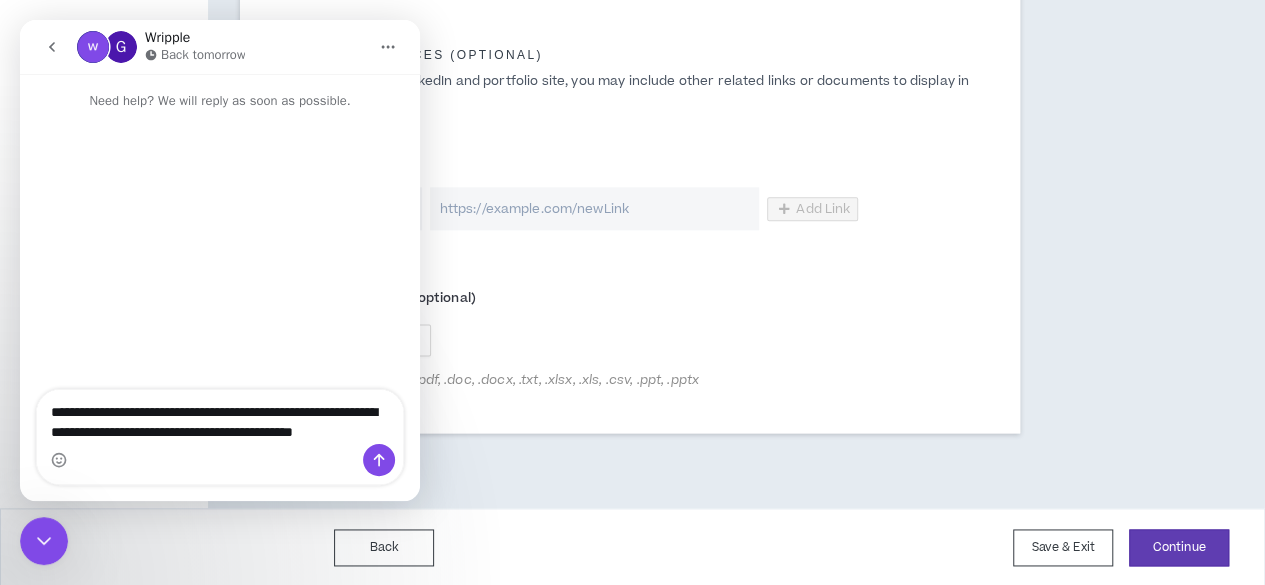 type 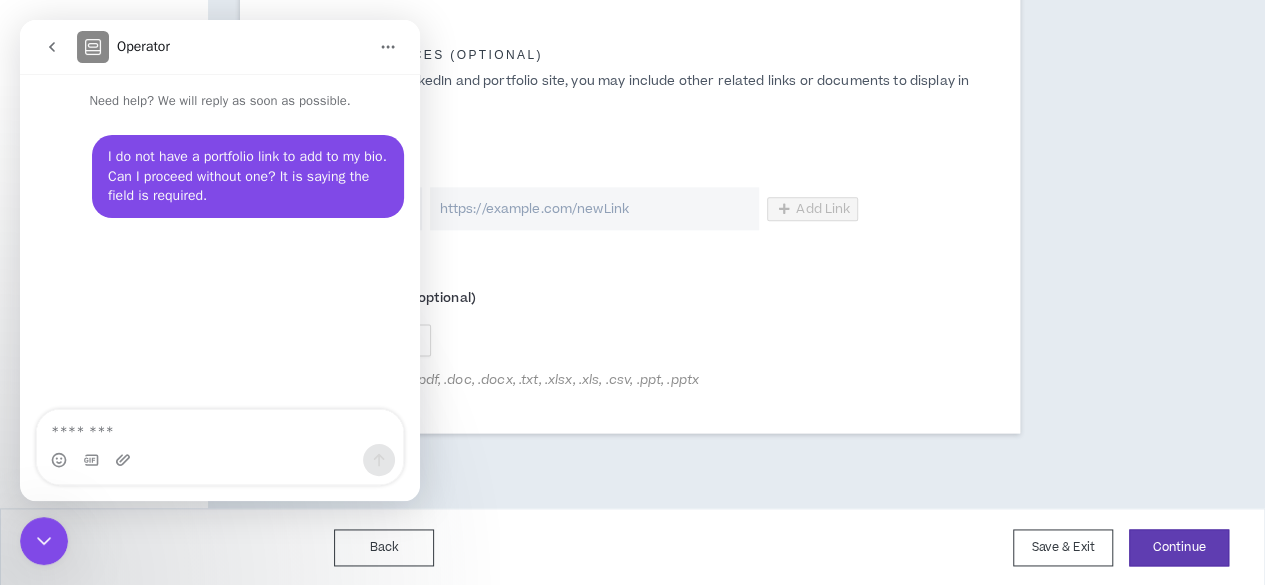 click 